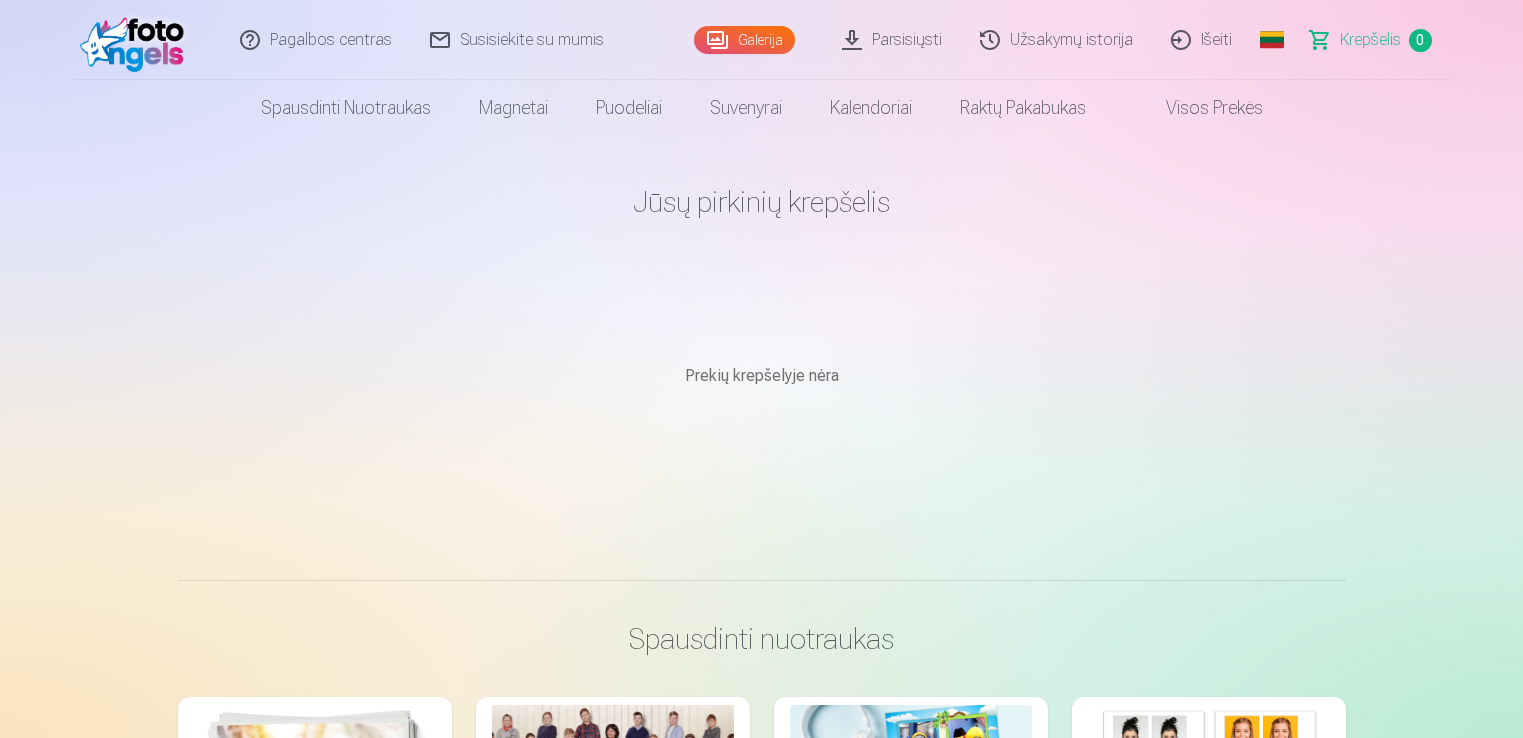 scroll, scrollTop: 0, scrollLeft: 0, axis: both 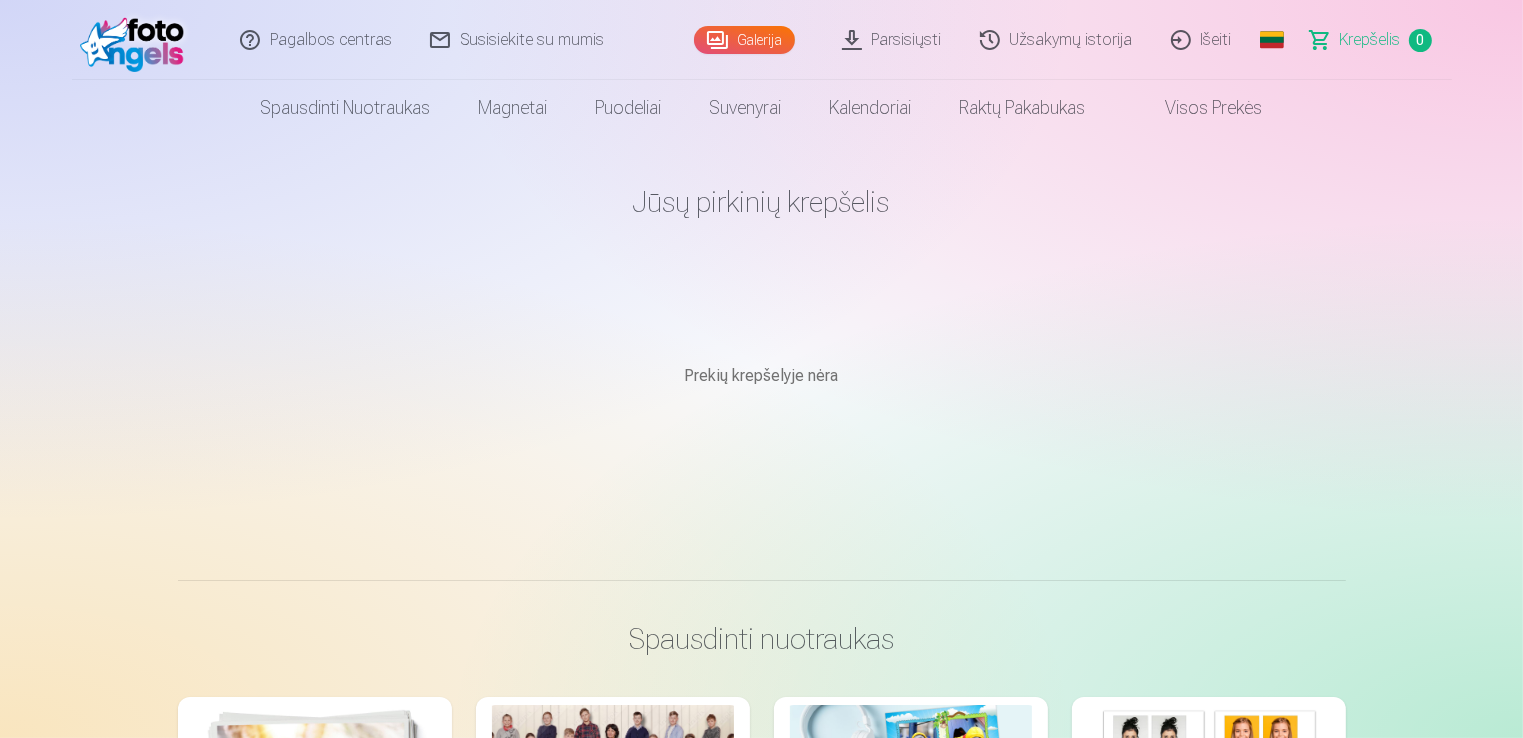 click on "Krepšelis" at bounding box center [1370, 40] 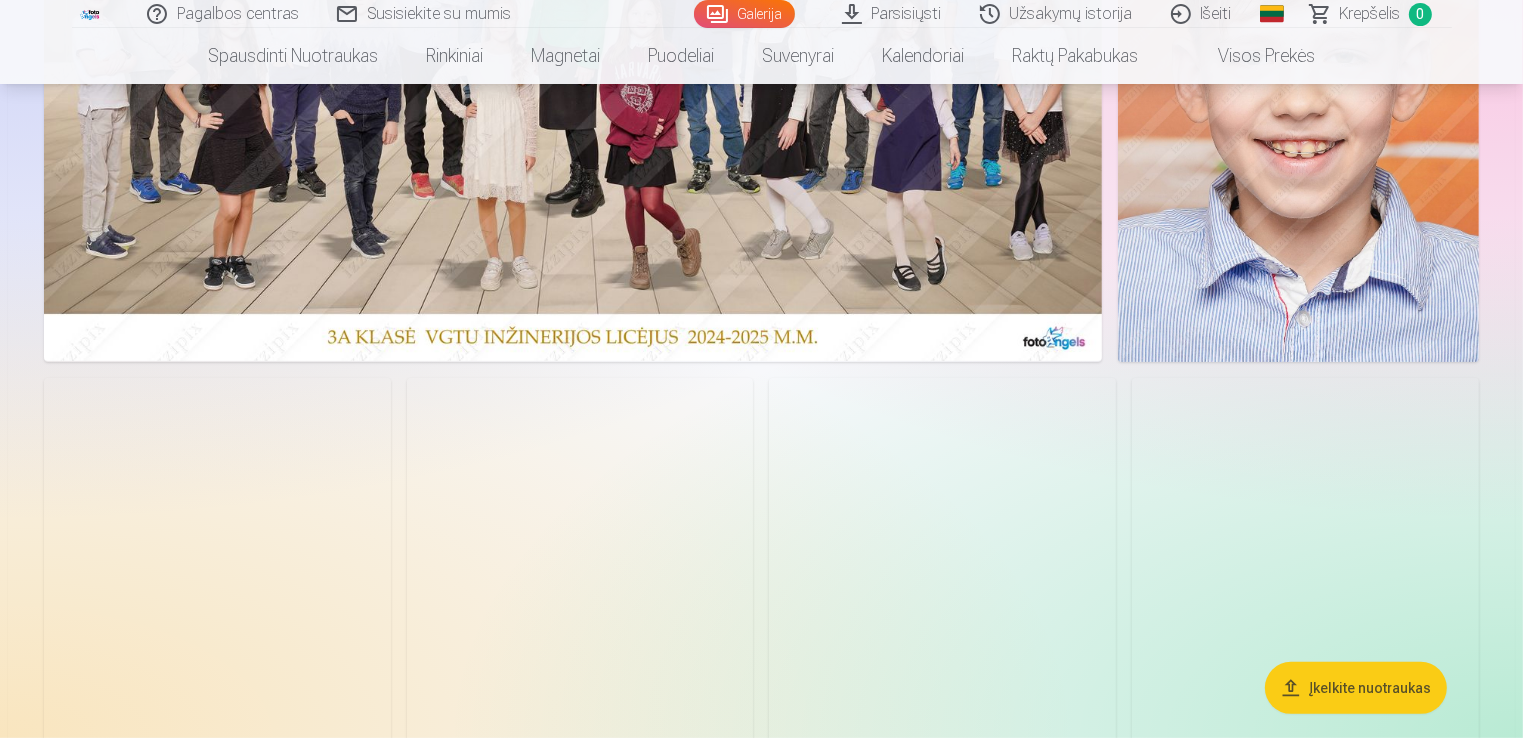 scroll, scrollTop: 0, scrollLeft: 0, axis: both 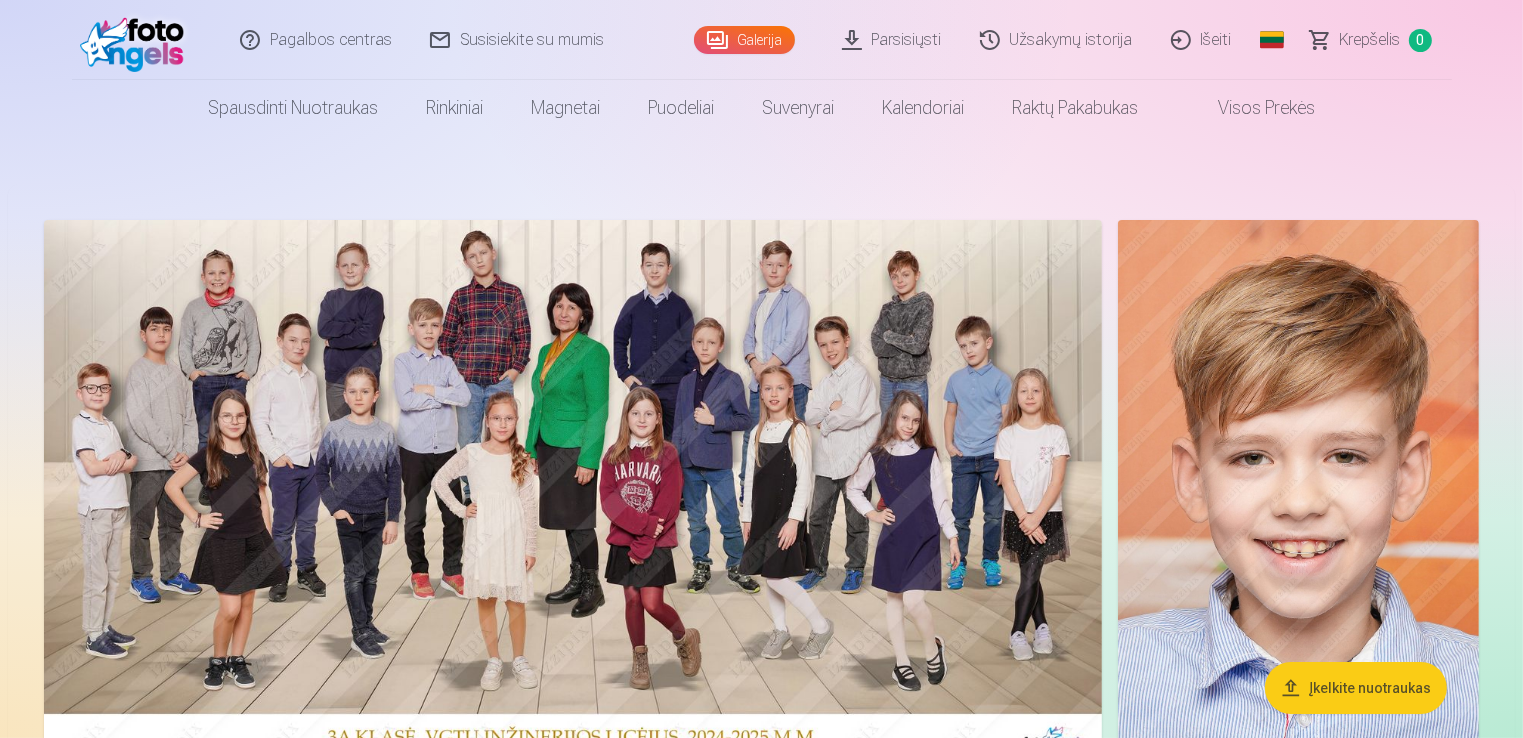 click on "Krepšelis" at bounding box center (1370, 40) 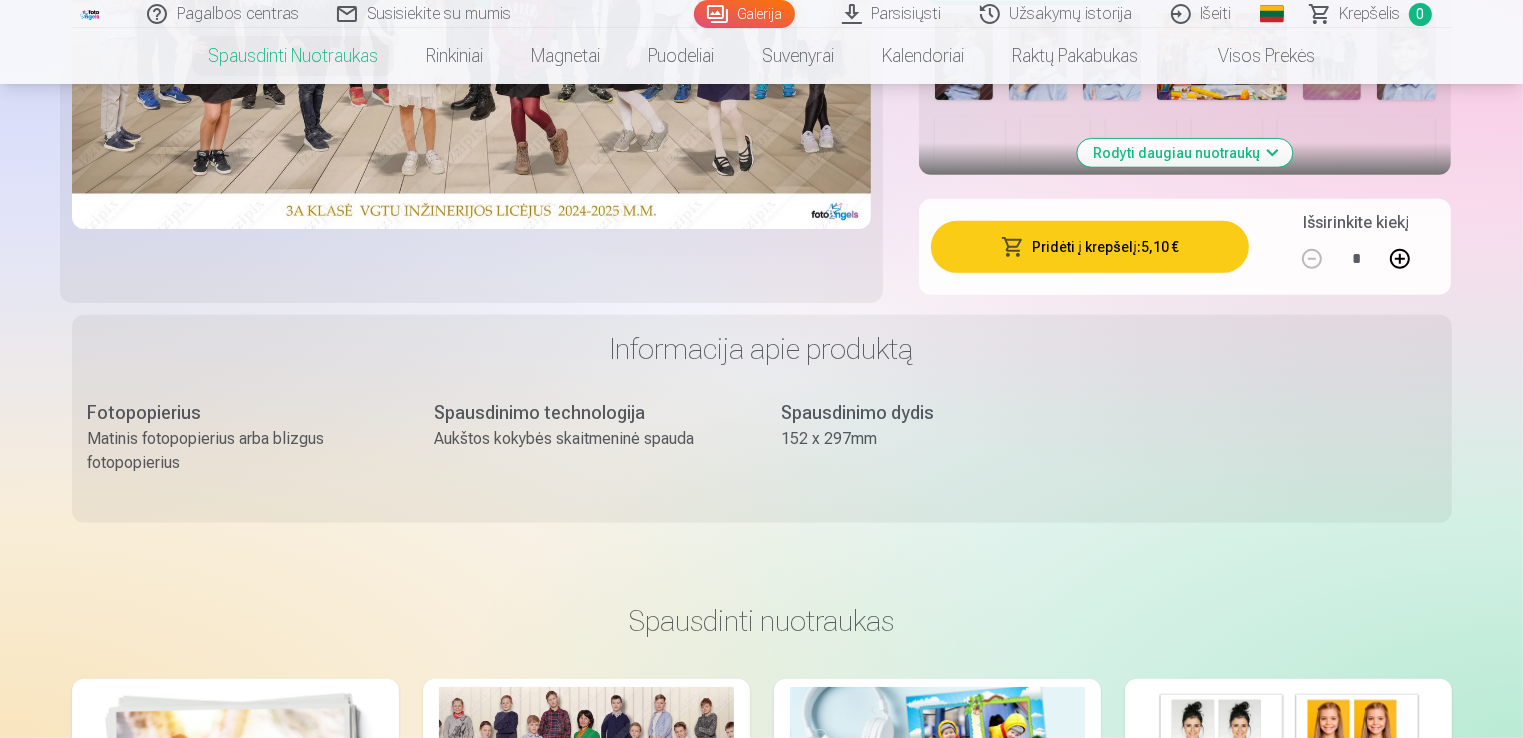 scroll, scrollTop: 800, scrollLeft: 0, axis: vertical 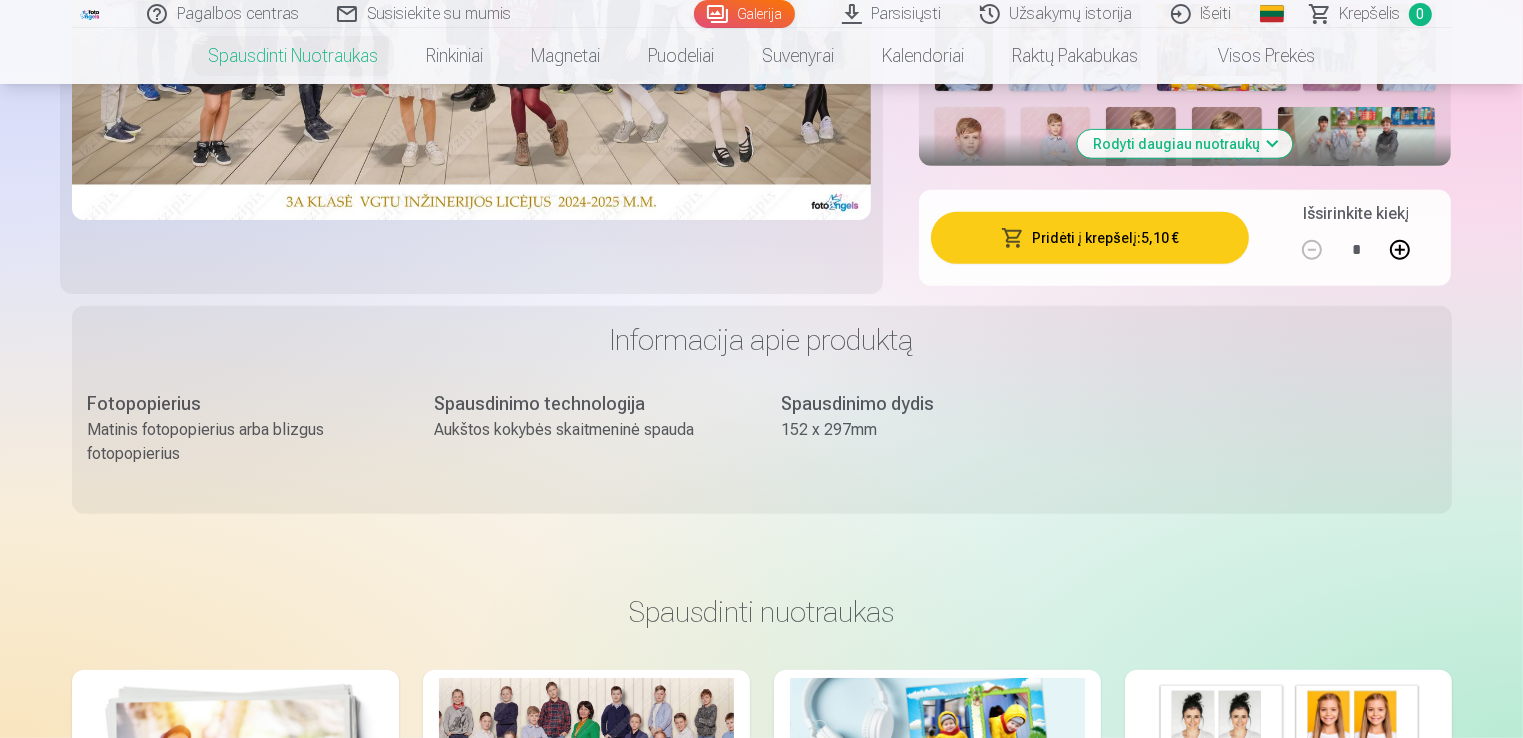 click on "Pridėti į krepšelį :  5,10 €" at bounding box center (1090, 238) 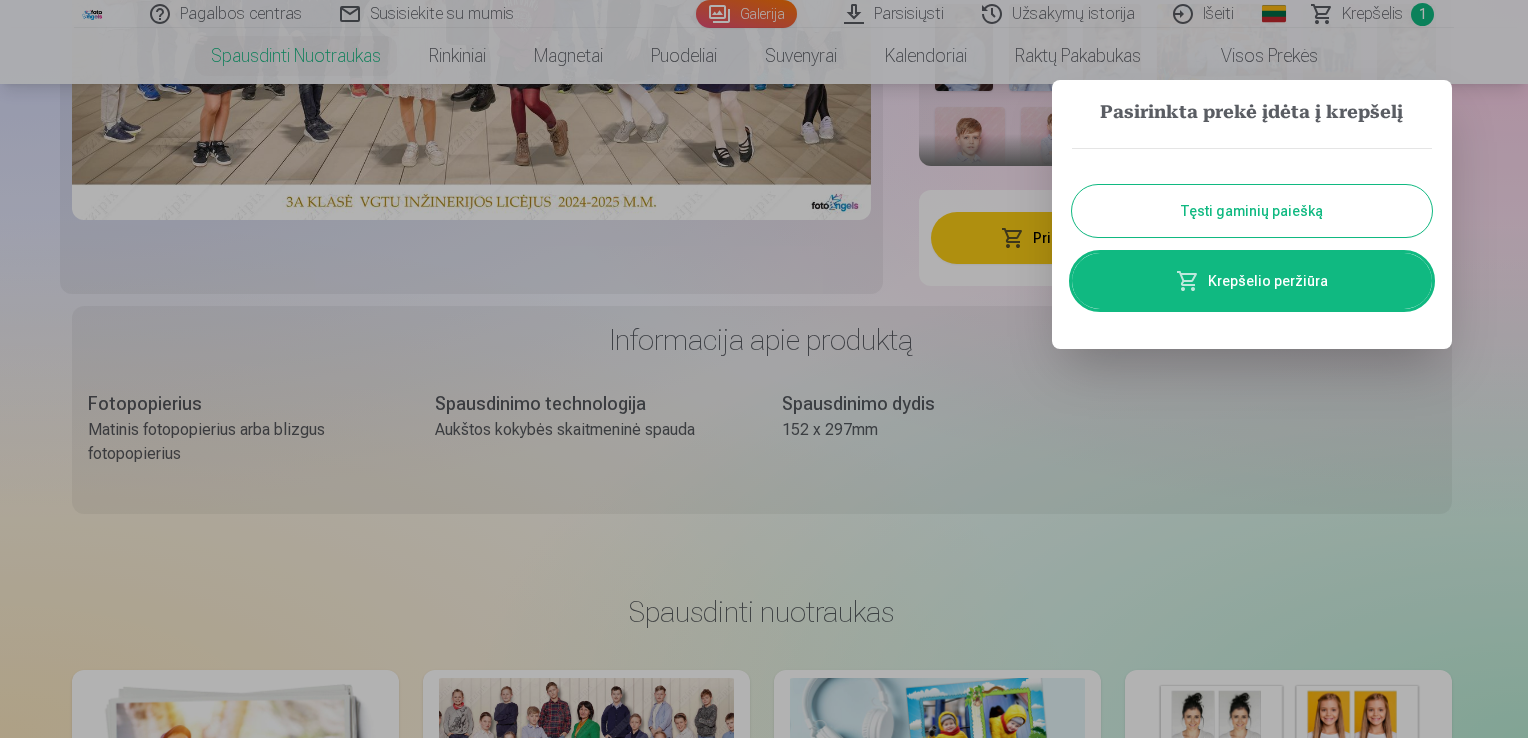 click on "Tęsti gaminių paiešką" at bounding box center (1252, 211) 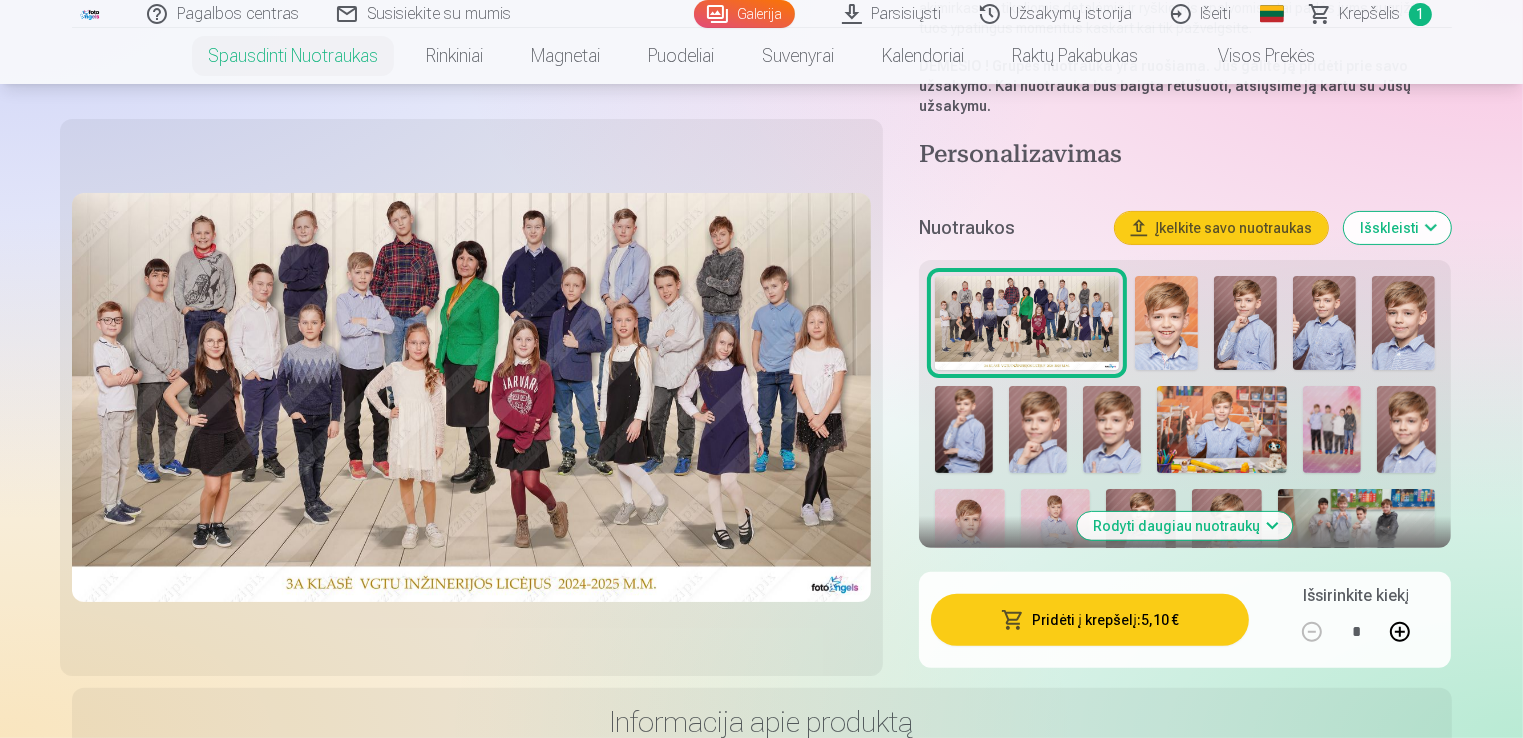scroll, scrollTop: 400, scrollLeft: 0, axis: vertical 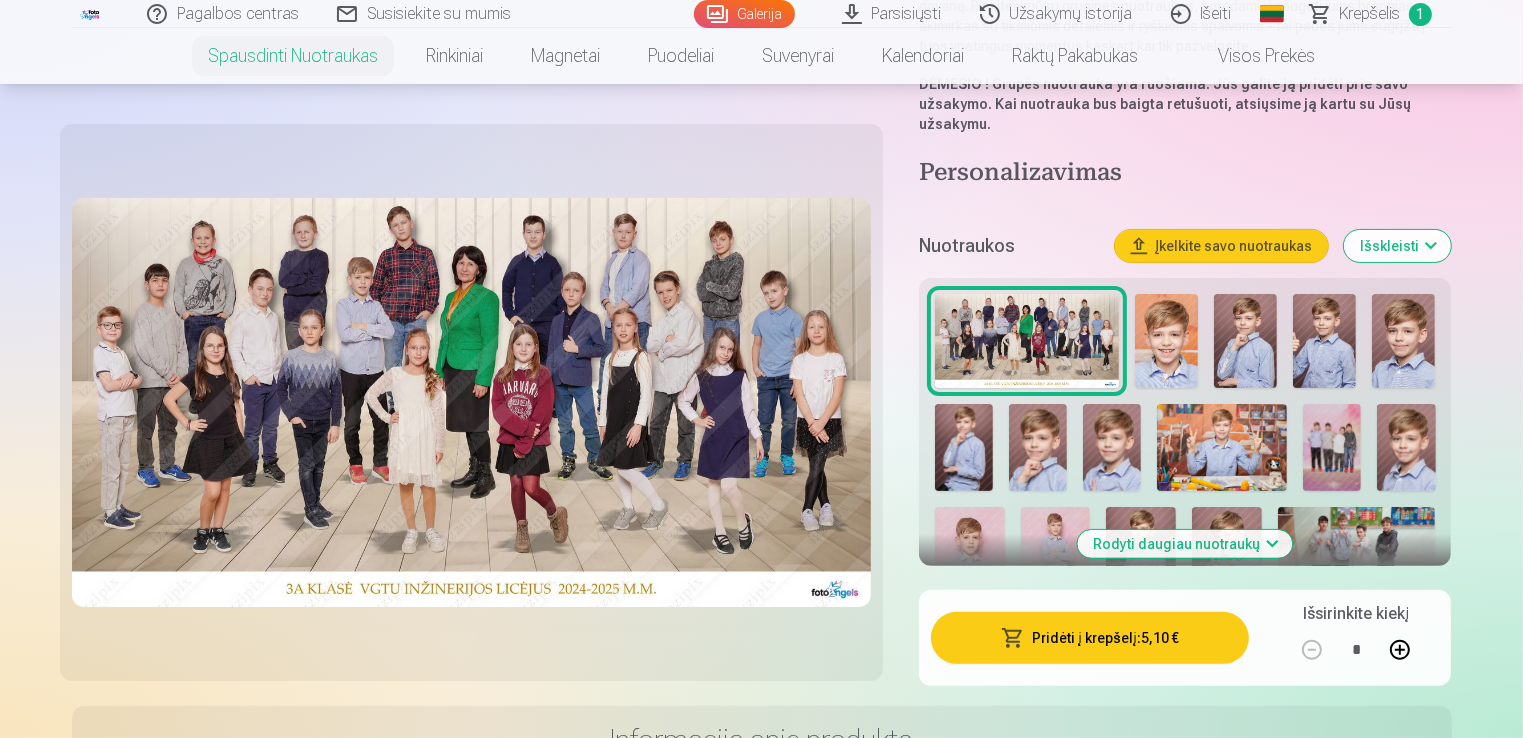 click at bounding box center [1222, 447] 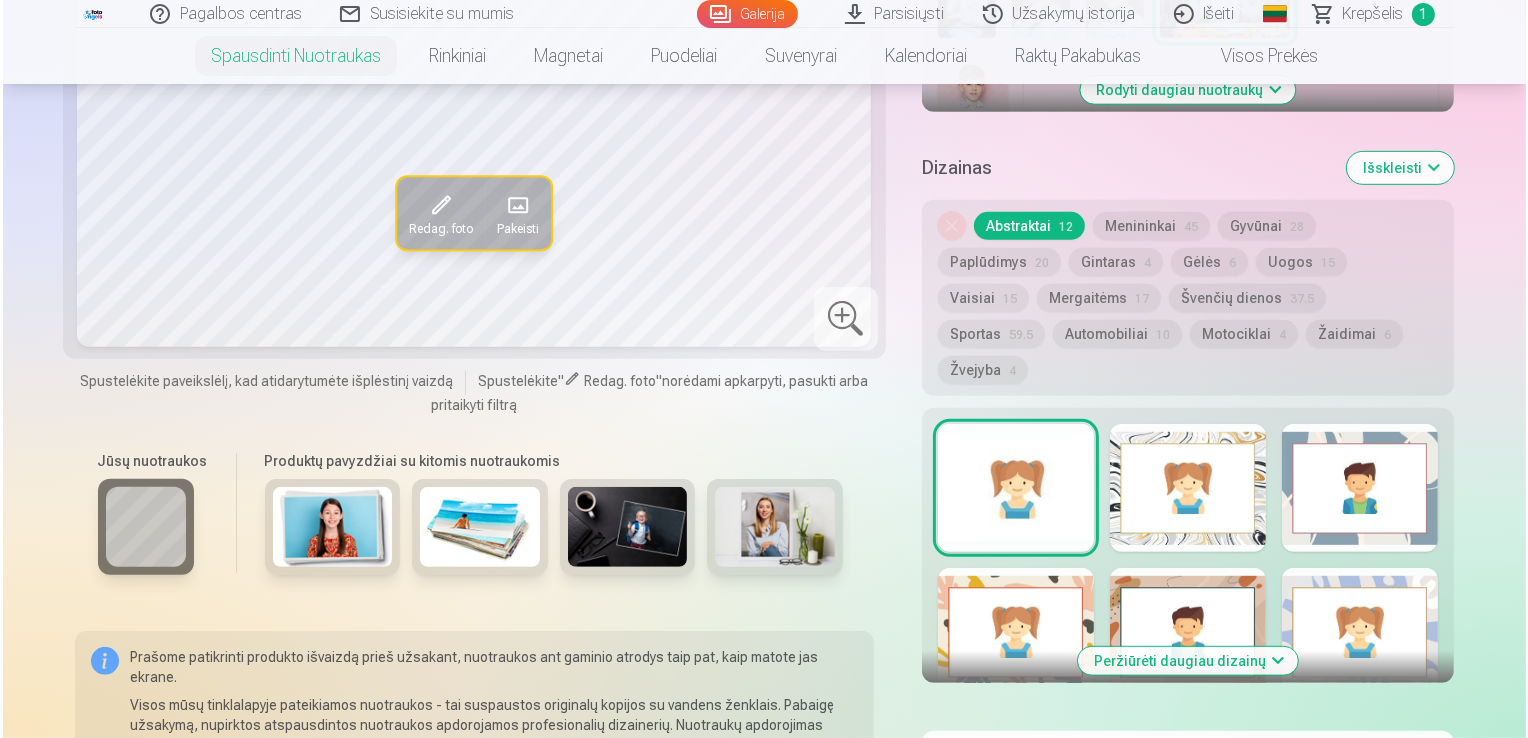 scroll, scrollTop: 1200, scrollLeft: 0, axis: vertical 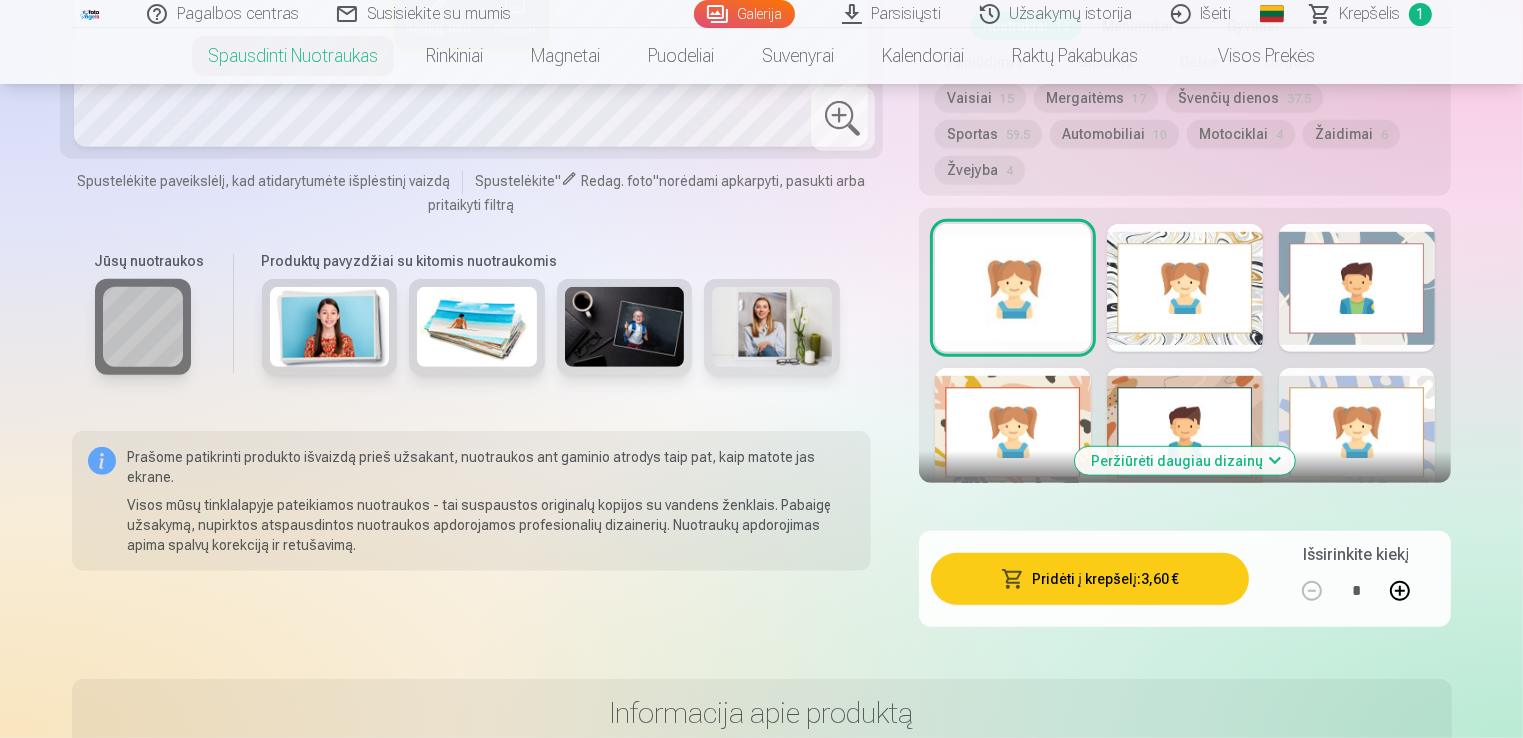 click on "Pridėti į krepšelį :  3,60 €" at bounding box center [1090, 579] 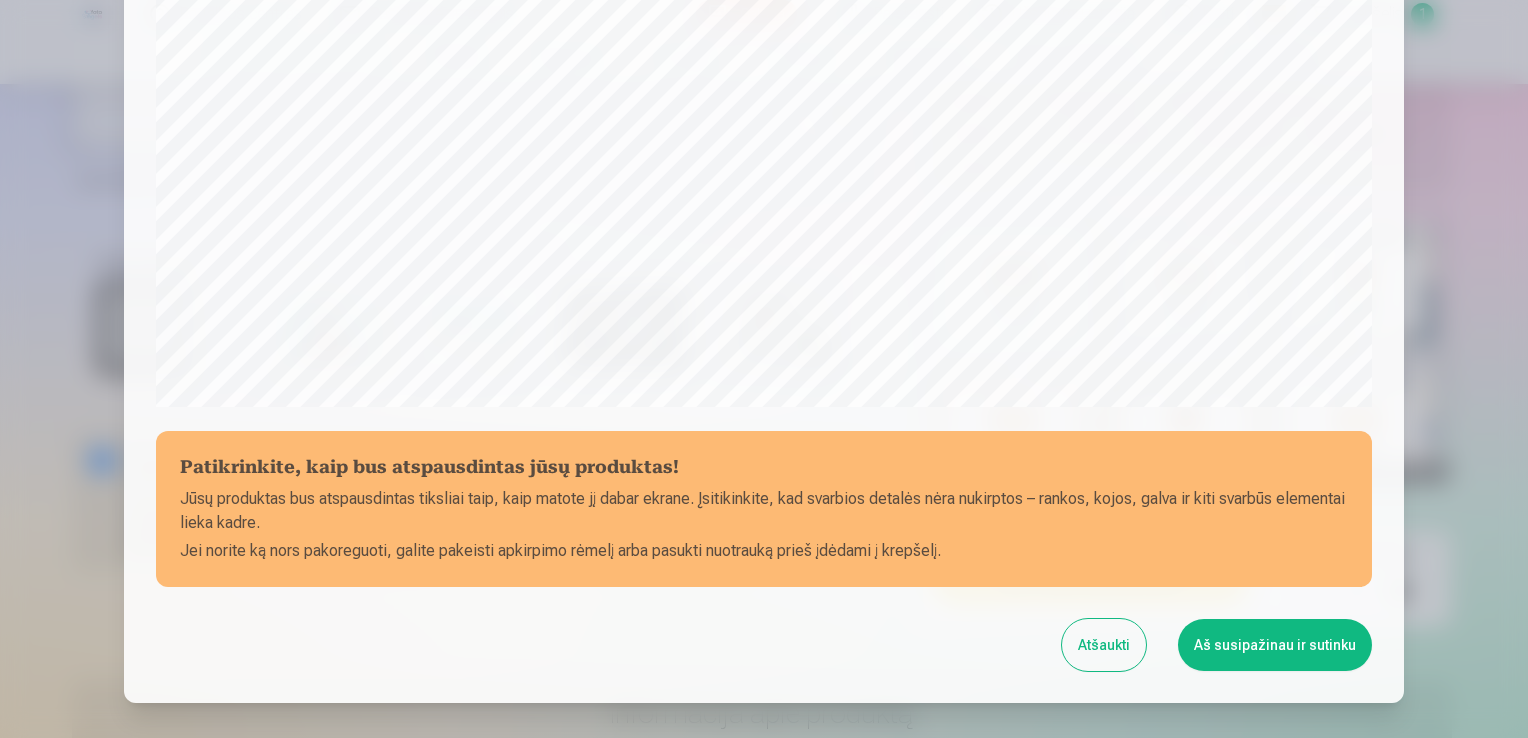 scroll, scrollTop: 701, scrollLeft: 0, axis: vertical 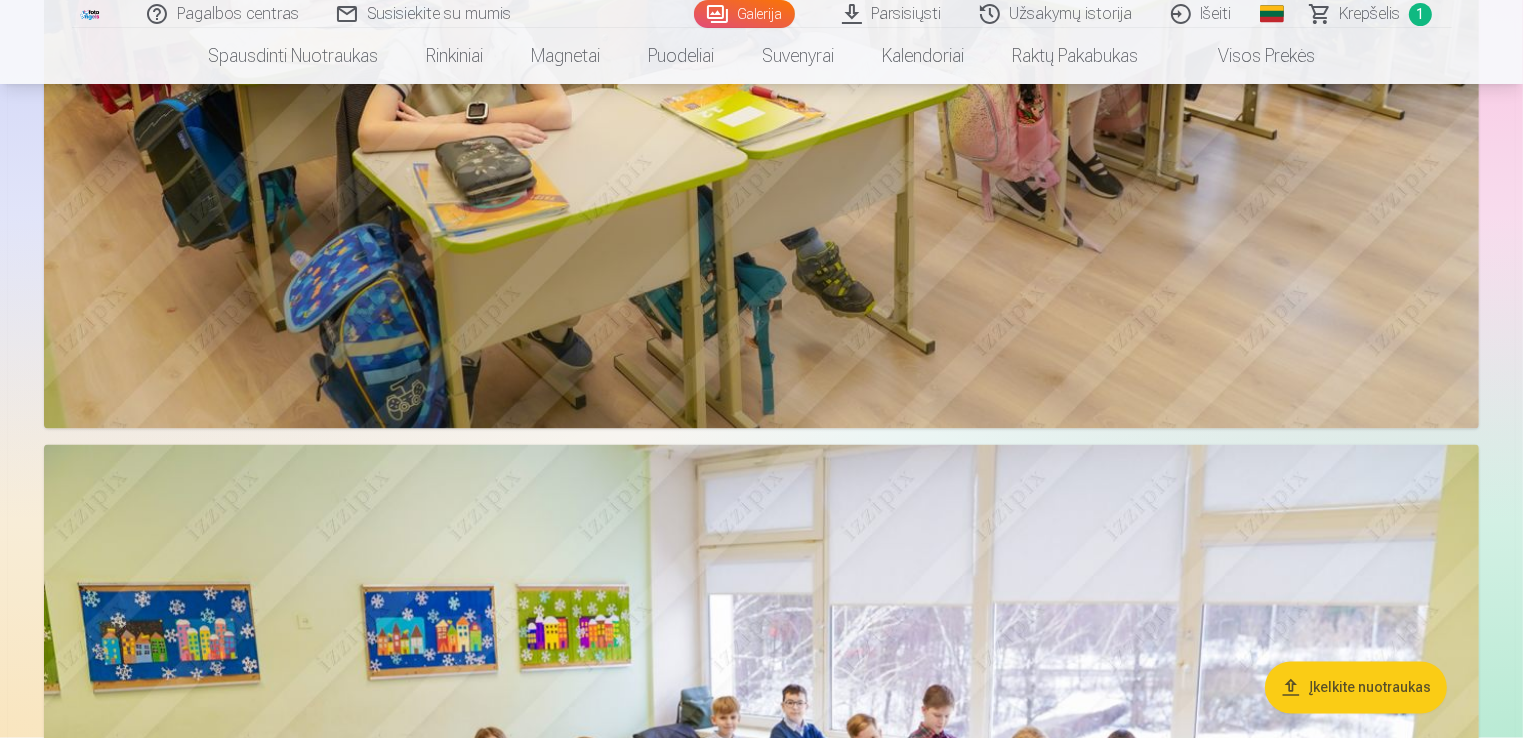 click at bounding box center (761, -49) 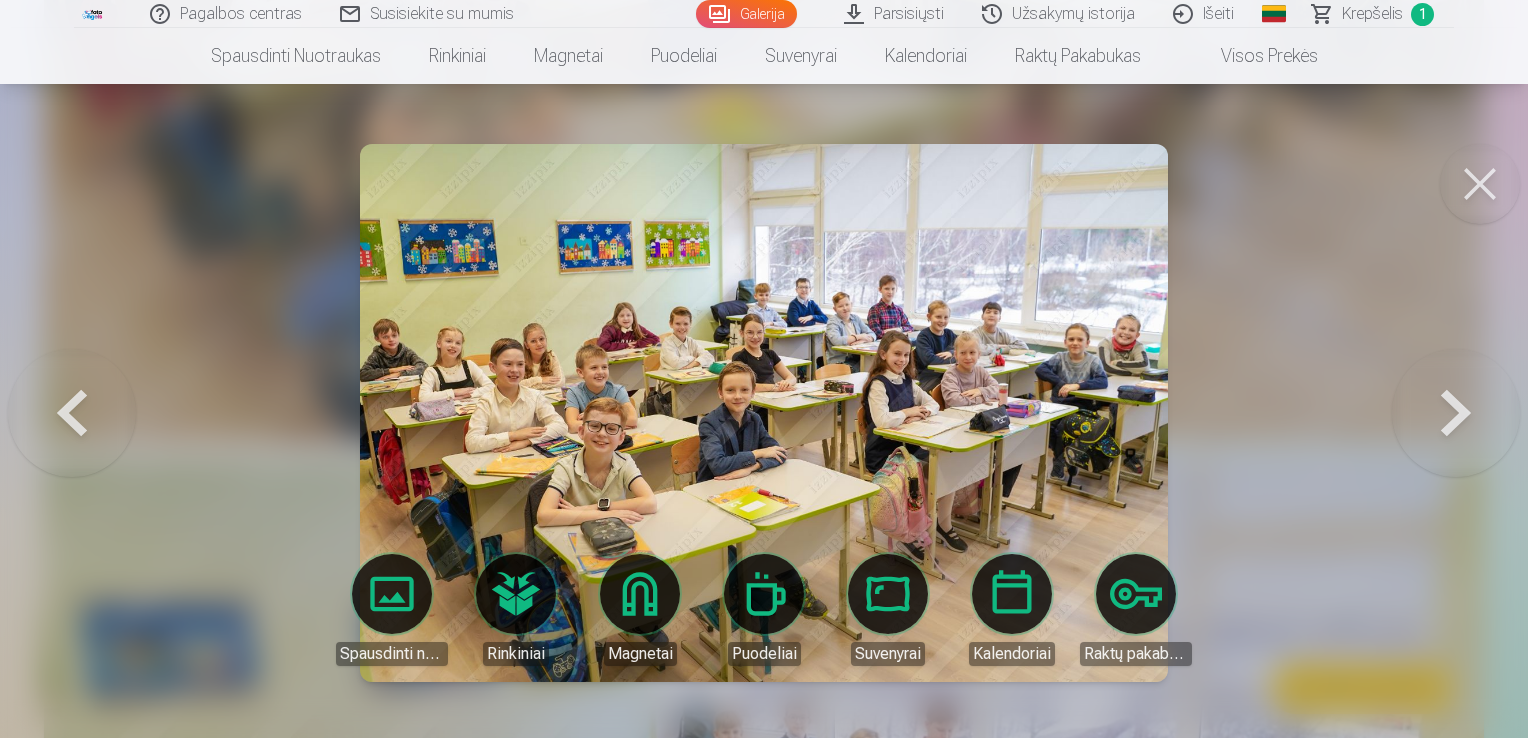 click at bounding box center (1480, 184) 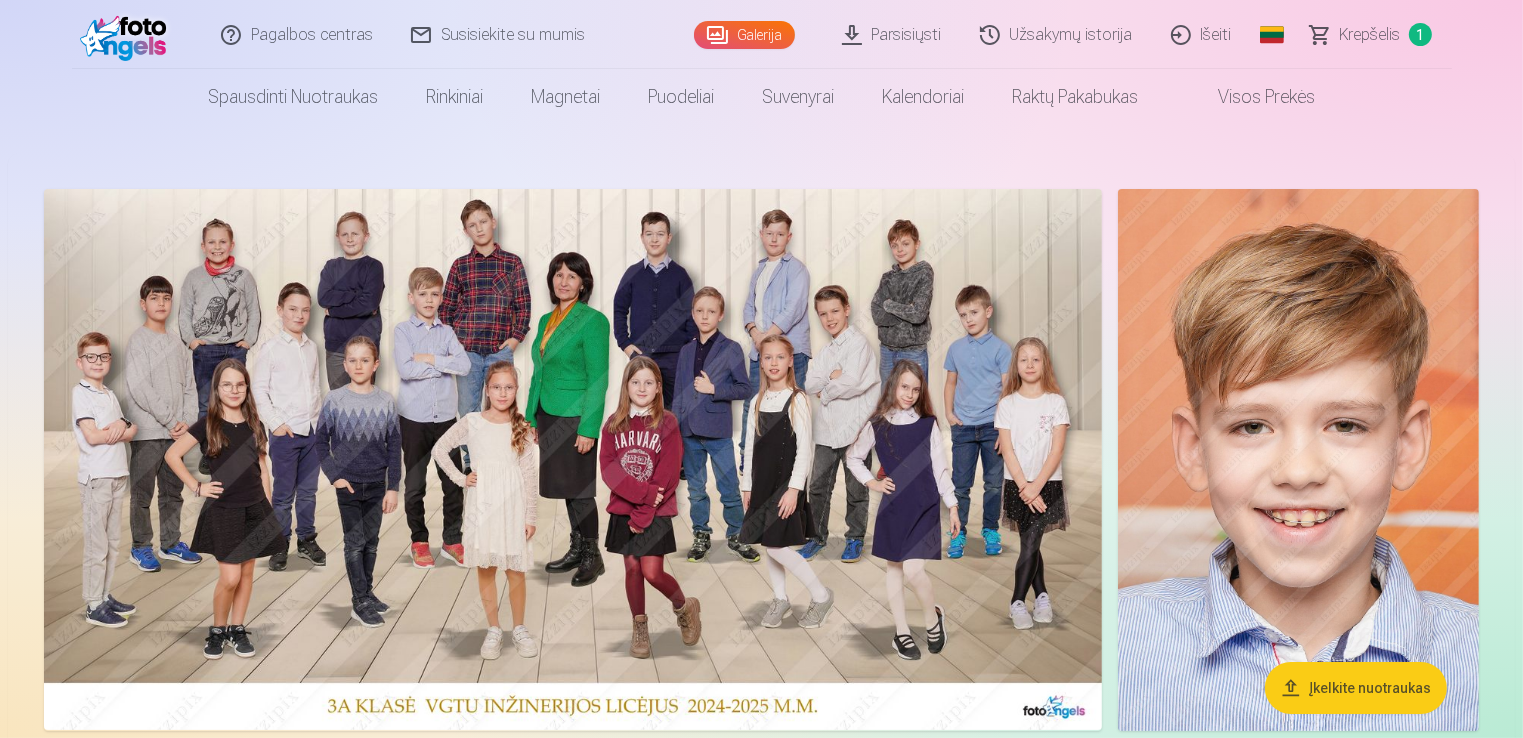 scroll, scrollTop: 0, scrollLeft: 0, axis: both 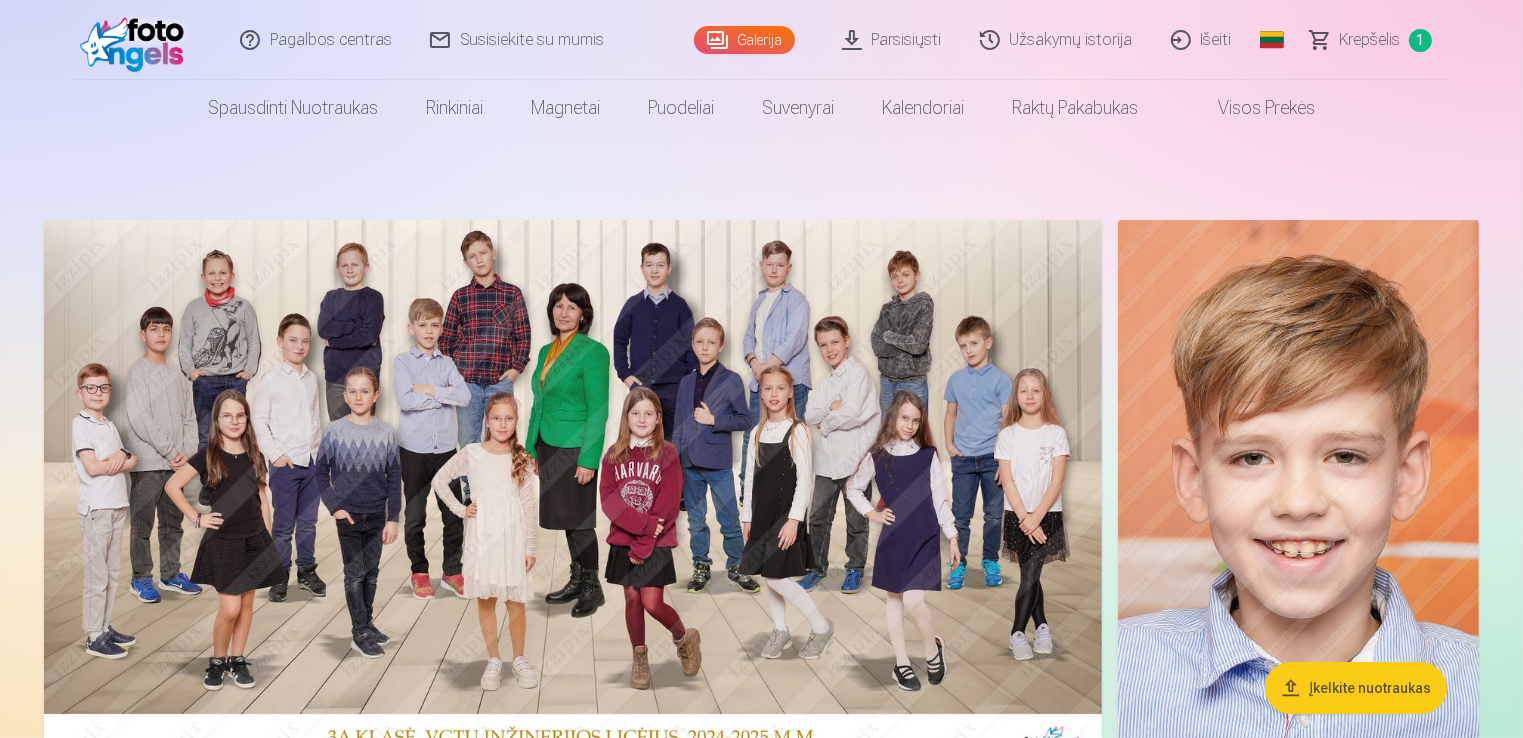 click at bounding box center [573, 490] 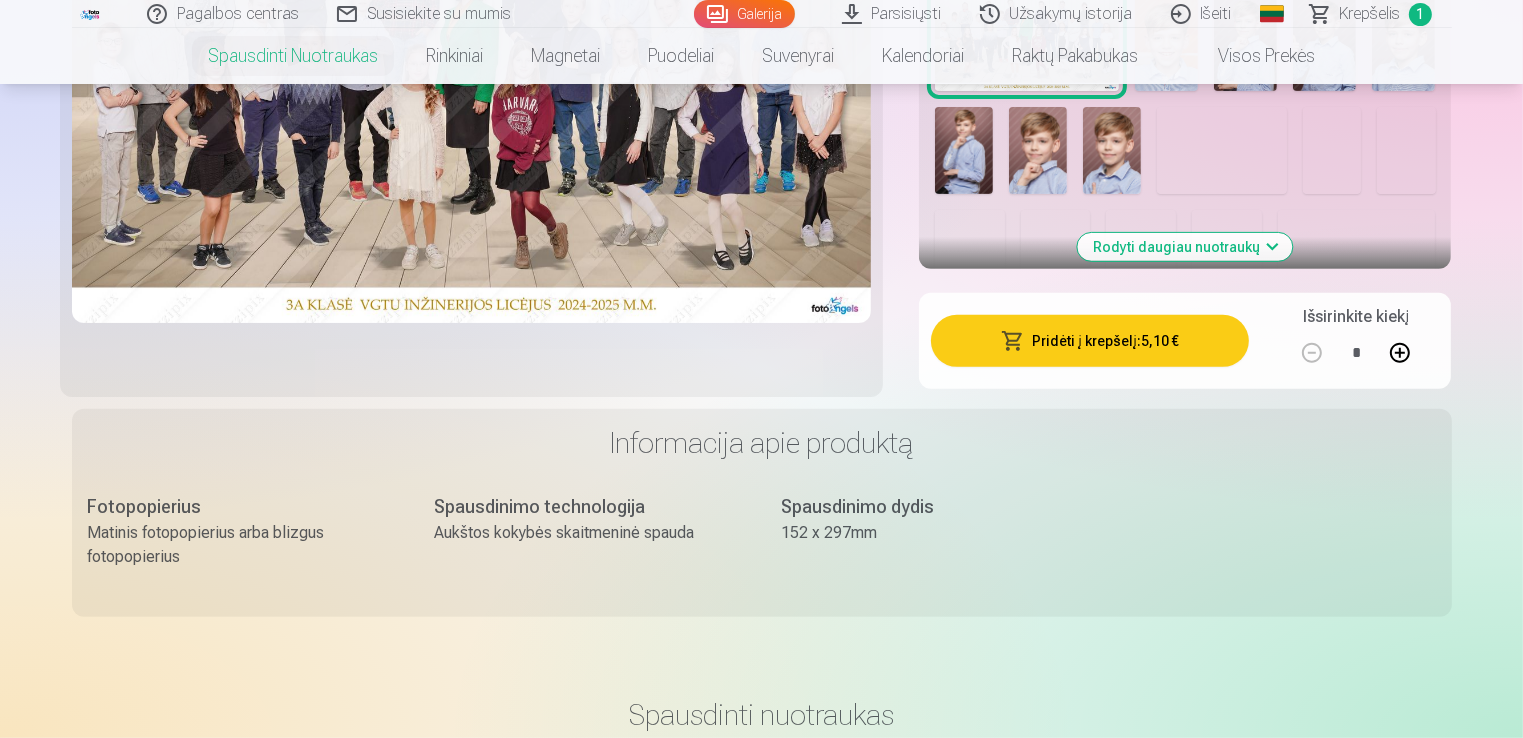 scroll, scrollTop: 700, scrollLeft: 0, axis: vertical 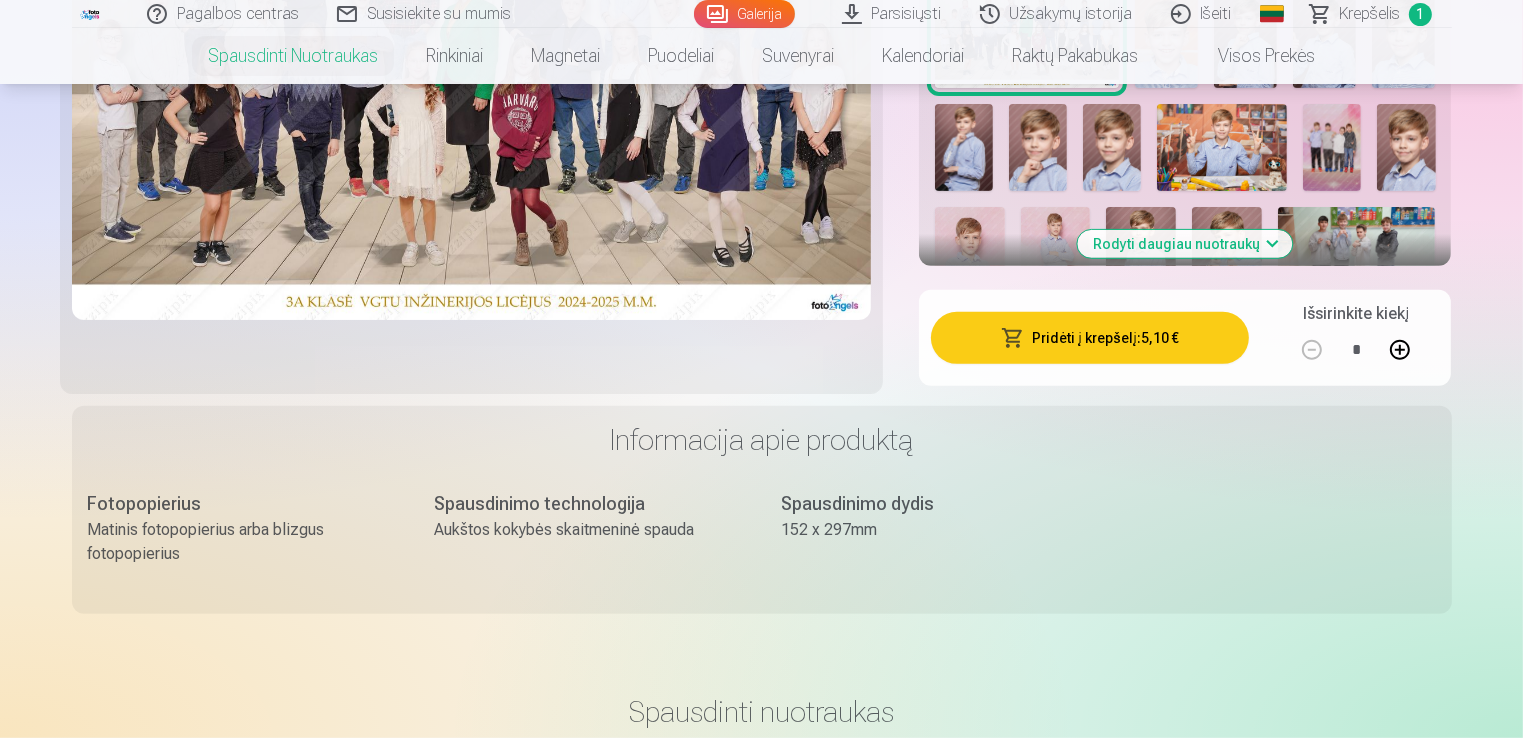 click on "Rodyti daugiau nuotraukų" at bounding box center (1185, 244) 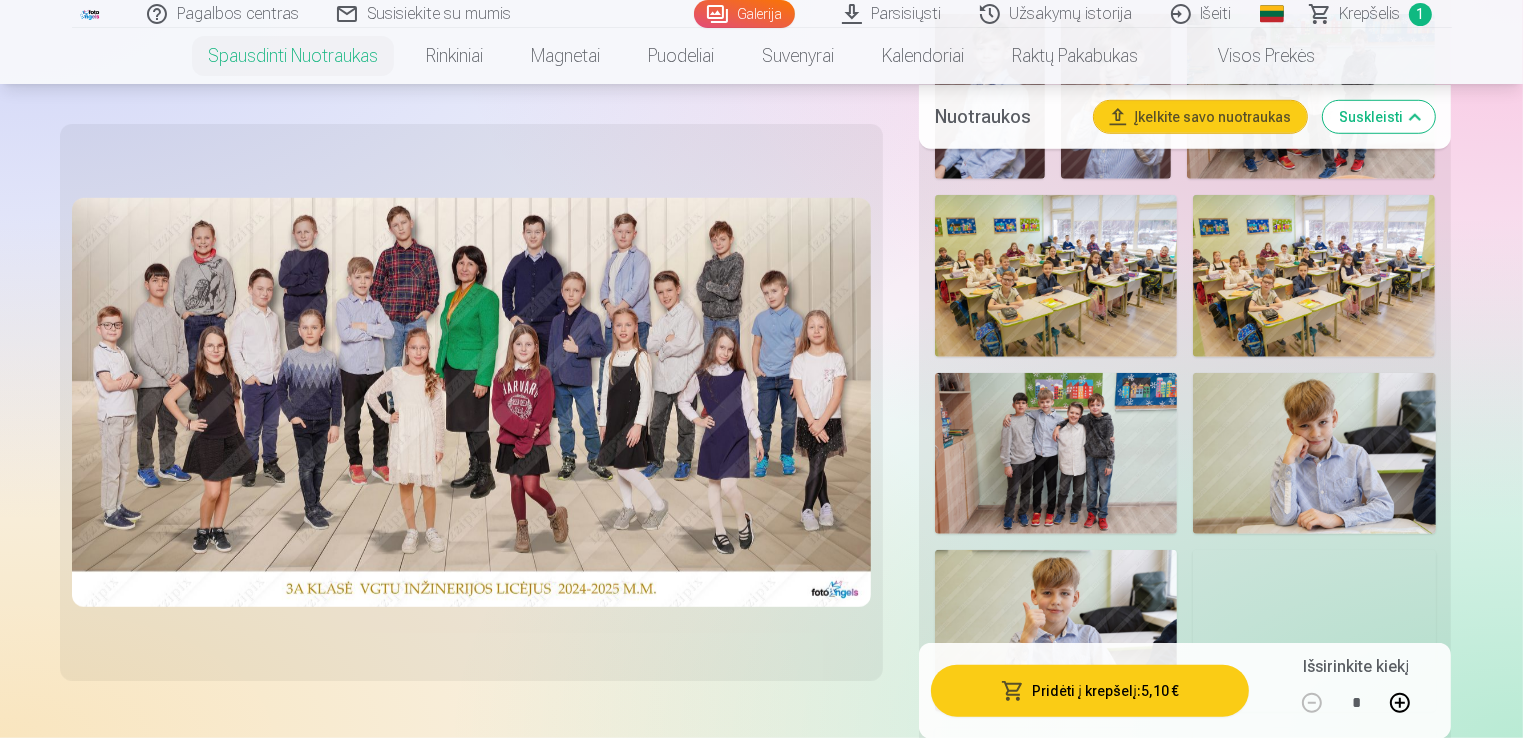 scroll, scrollTop: 1400, scrollLeft: 0, axis: vertical 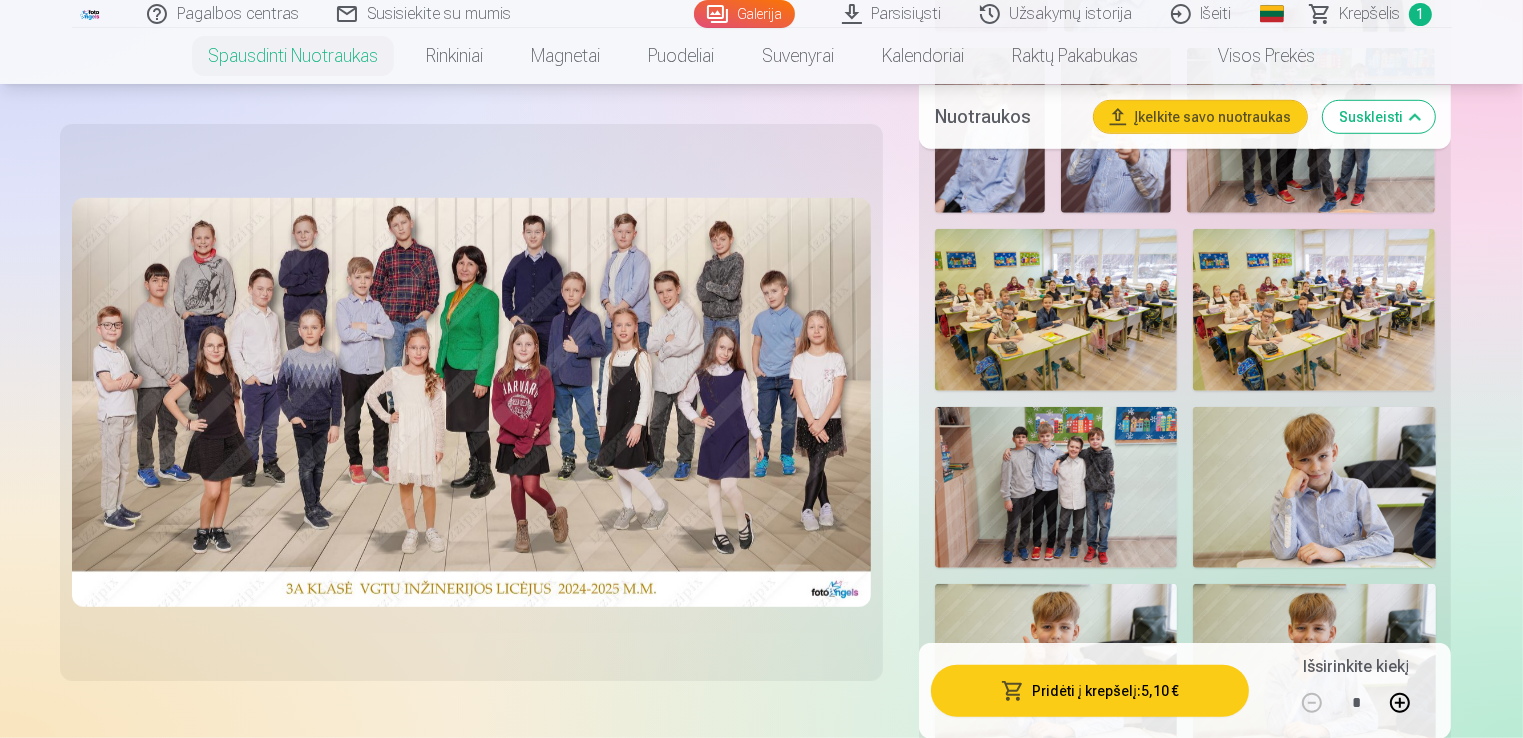 click at bounding box center (1056, 310) 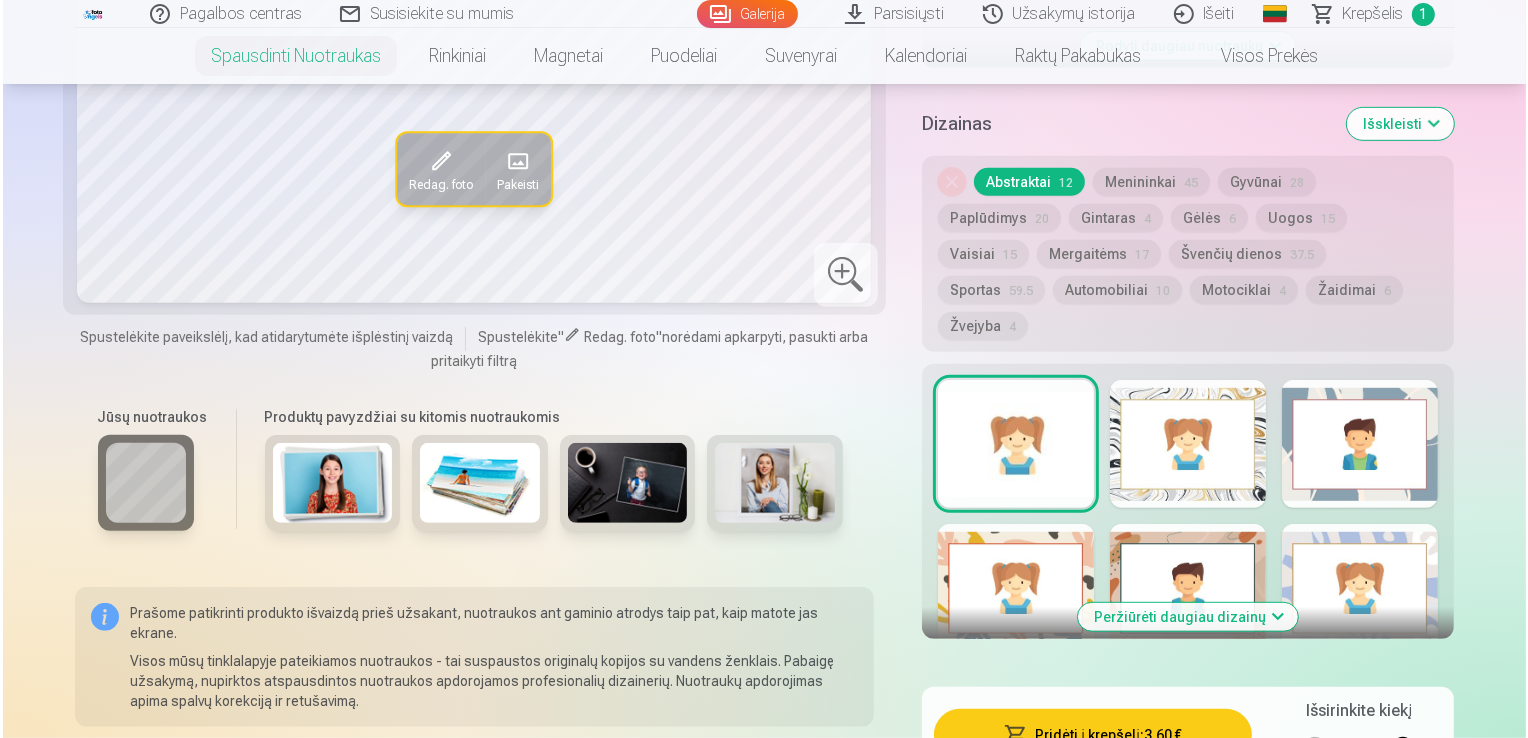 scroll, scrollTop: 1100, scrollLeft: 0, axis: vertical 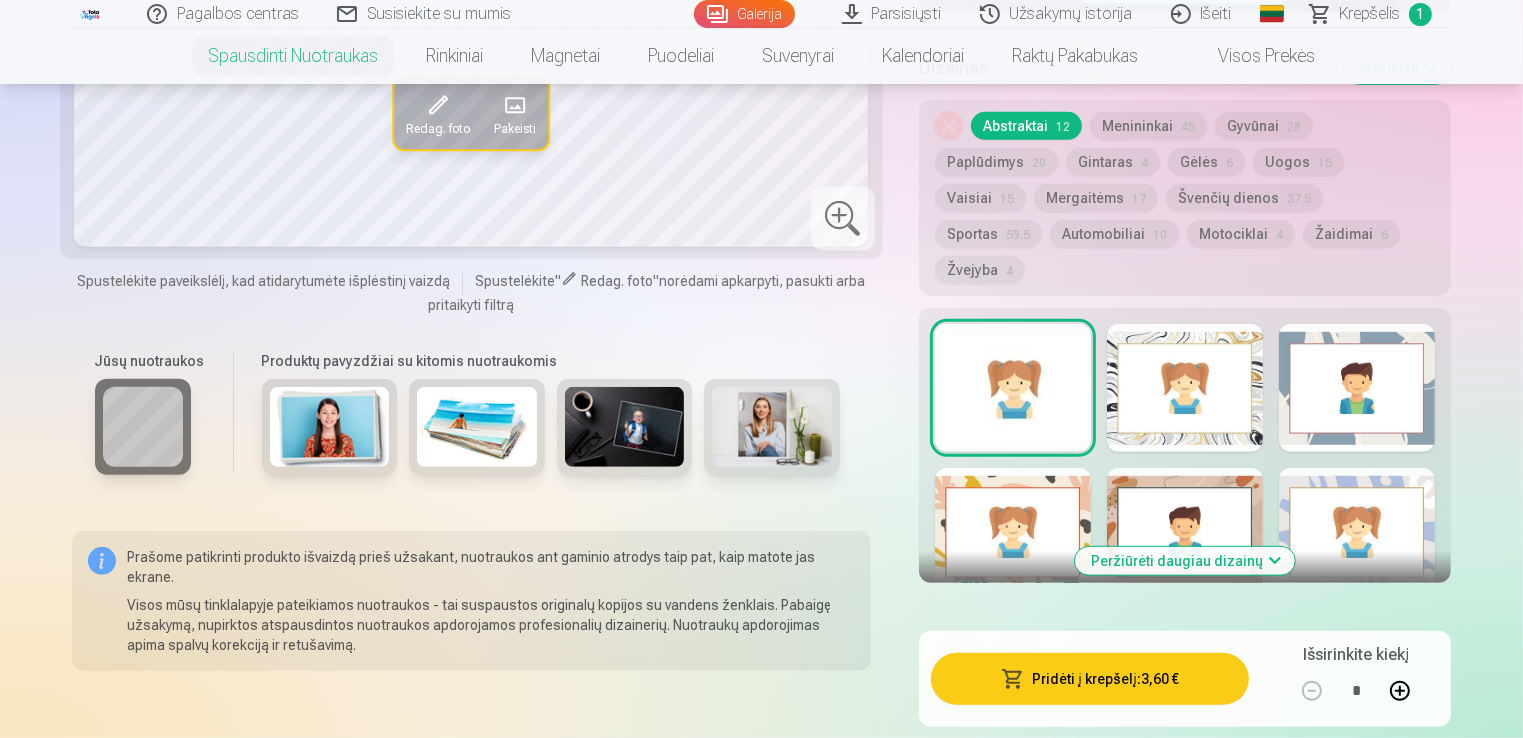 click on "Pridėti į krepšelį :  3,60 €" at bounding box center (1090, 679) 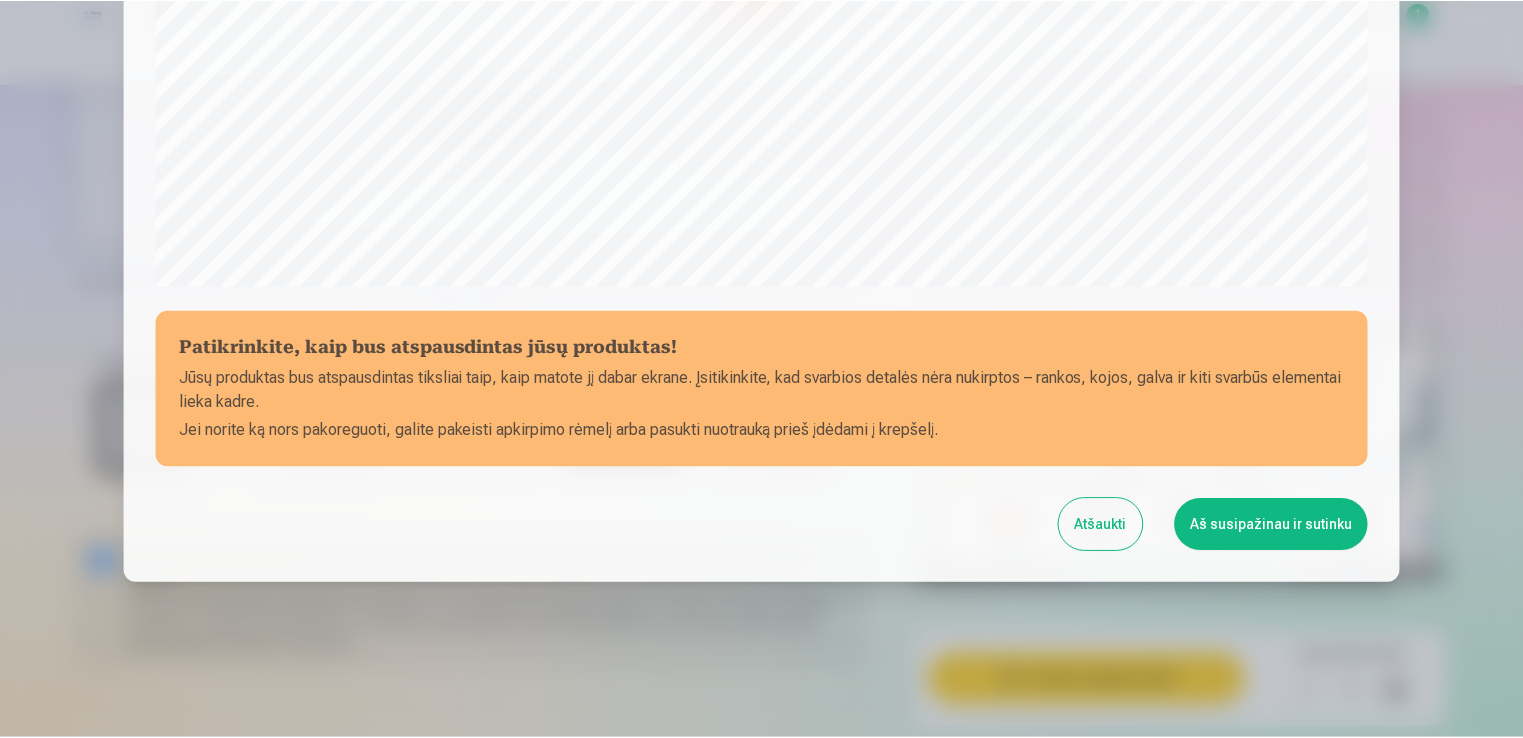 scroll, scrollTop: 701, scrollLeft: 0, axis: vertical 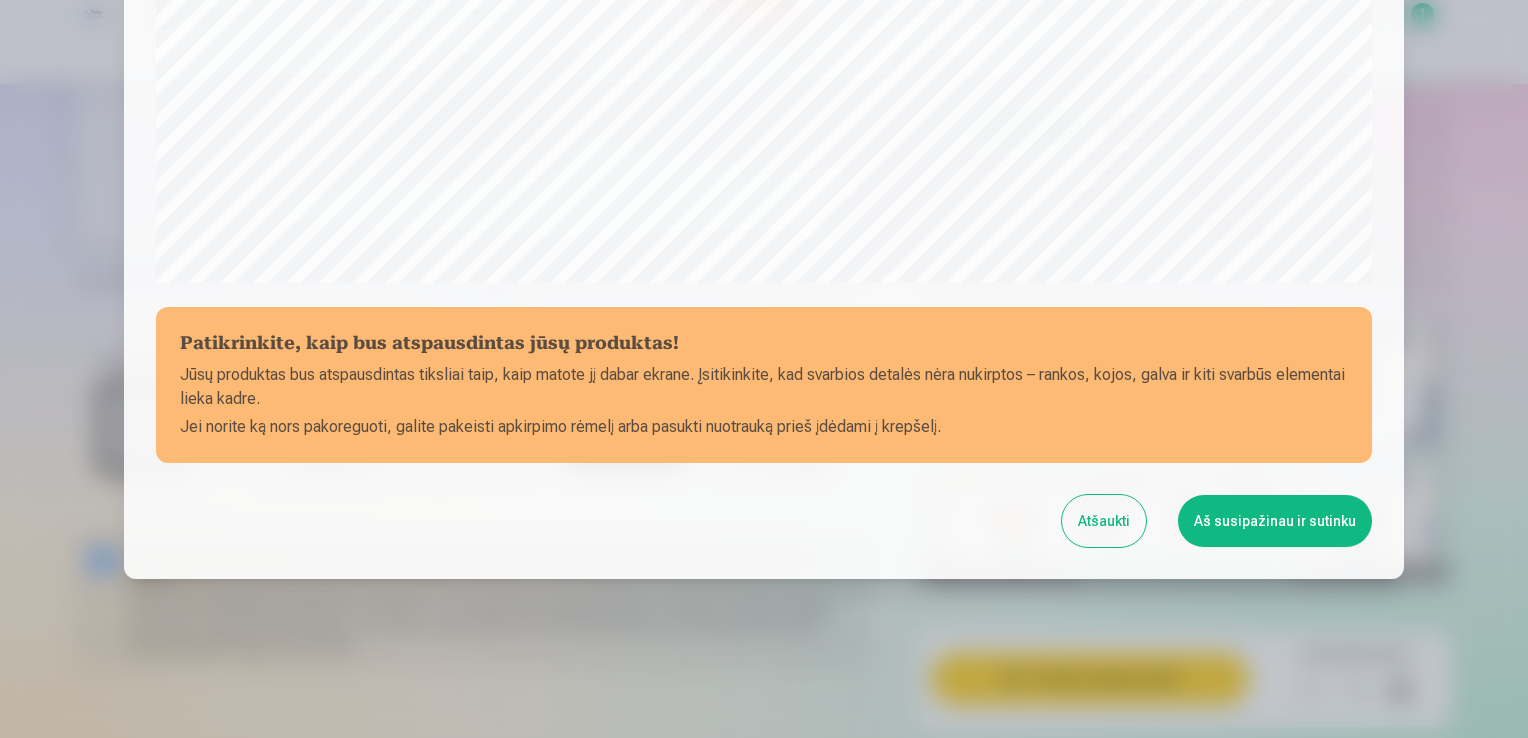 click on "Aš susipažinau ir sutinku" at bounding box center [1275, 521] 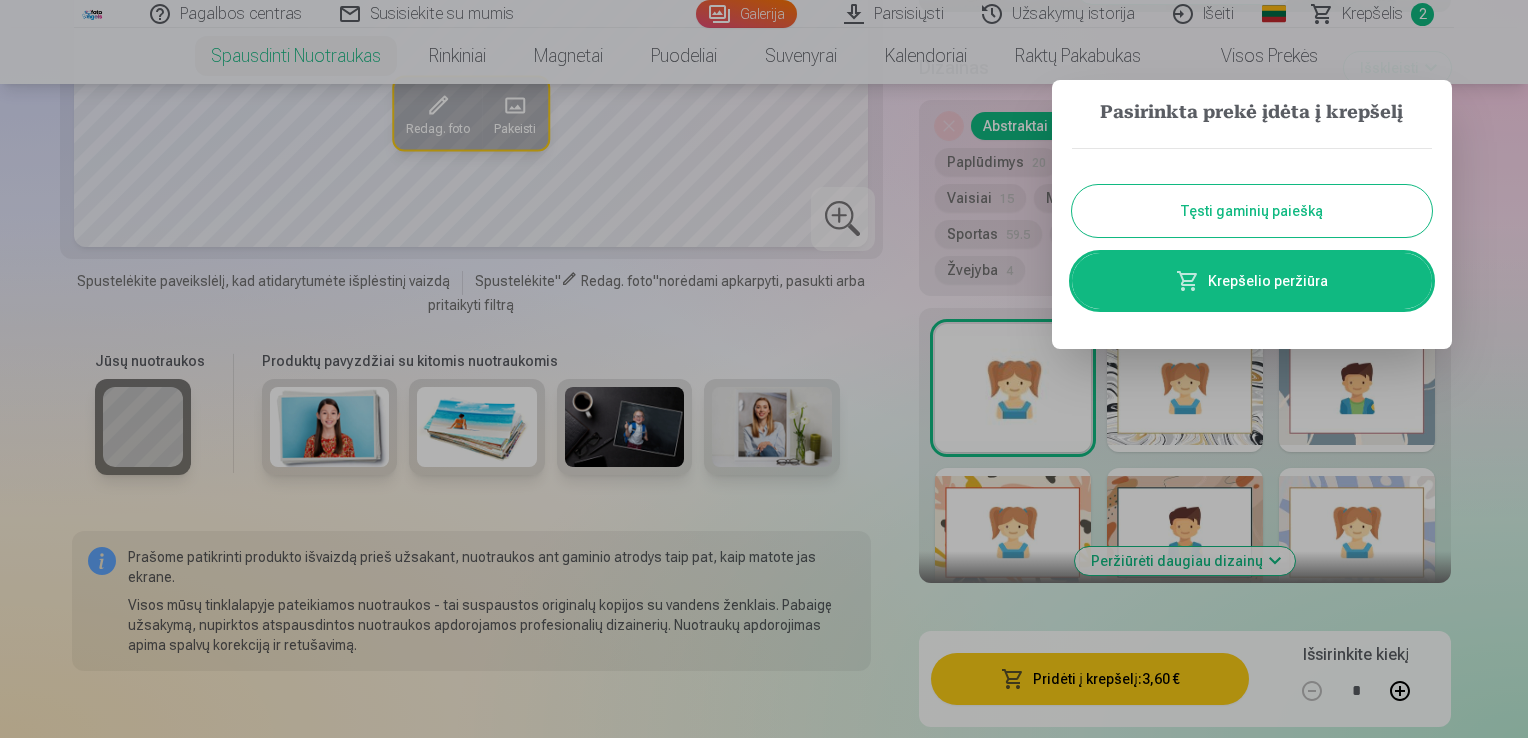 click on "Tęsti gaminių paiešką" at bounding box center (1252, 211) 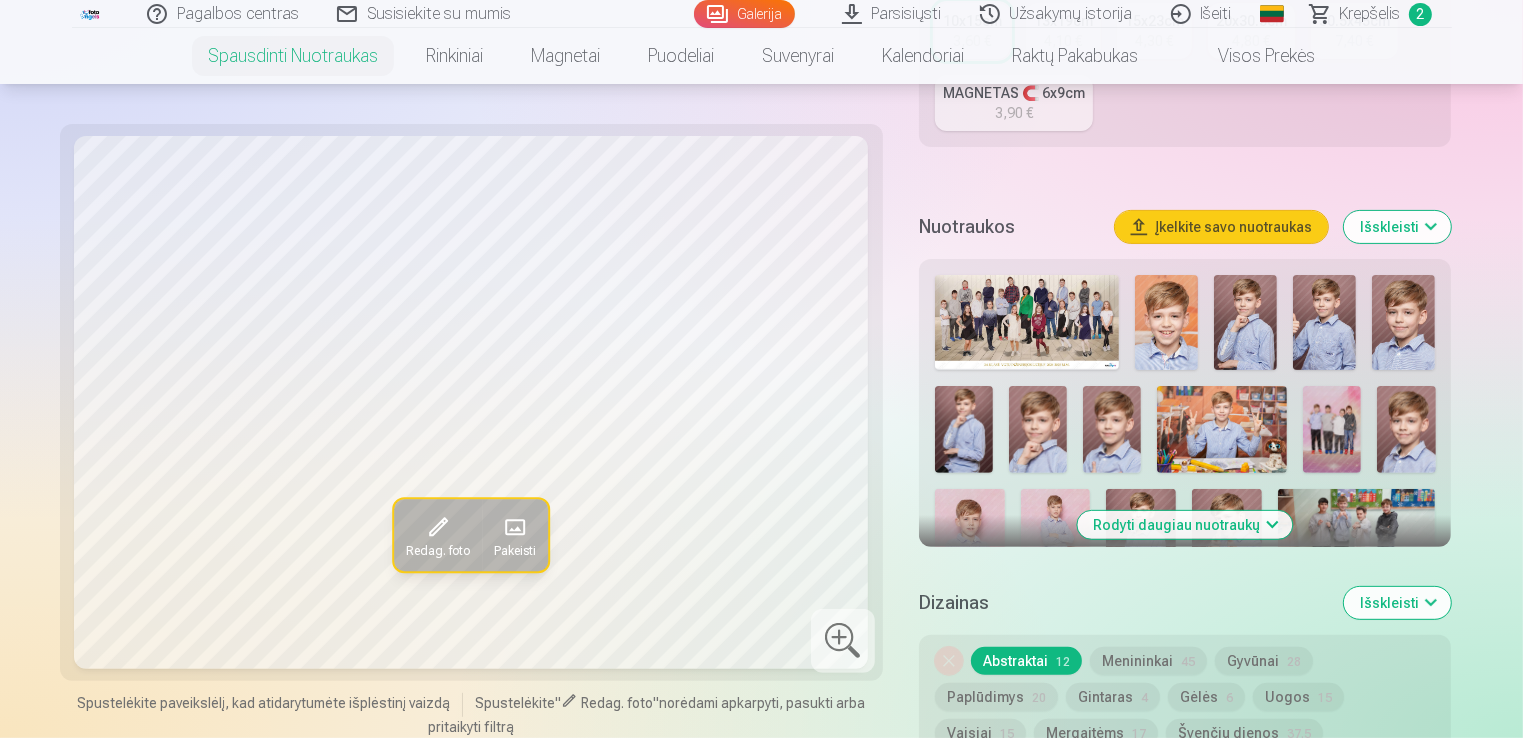 scroll, scrollTop: 600, scrollLeft: 0, axis: vertical 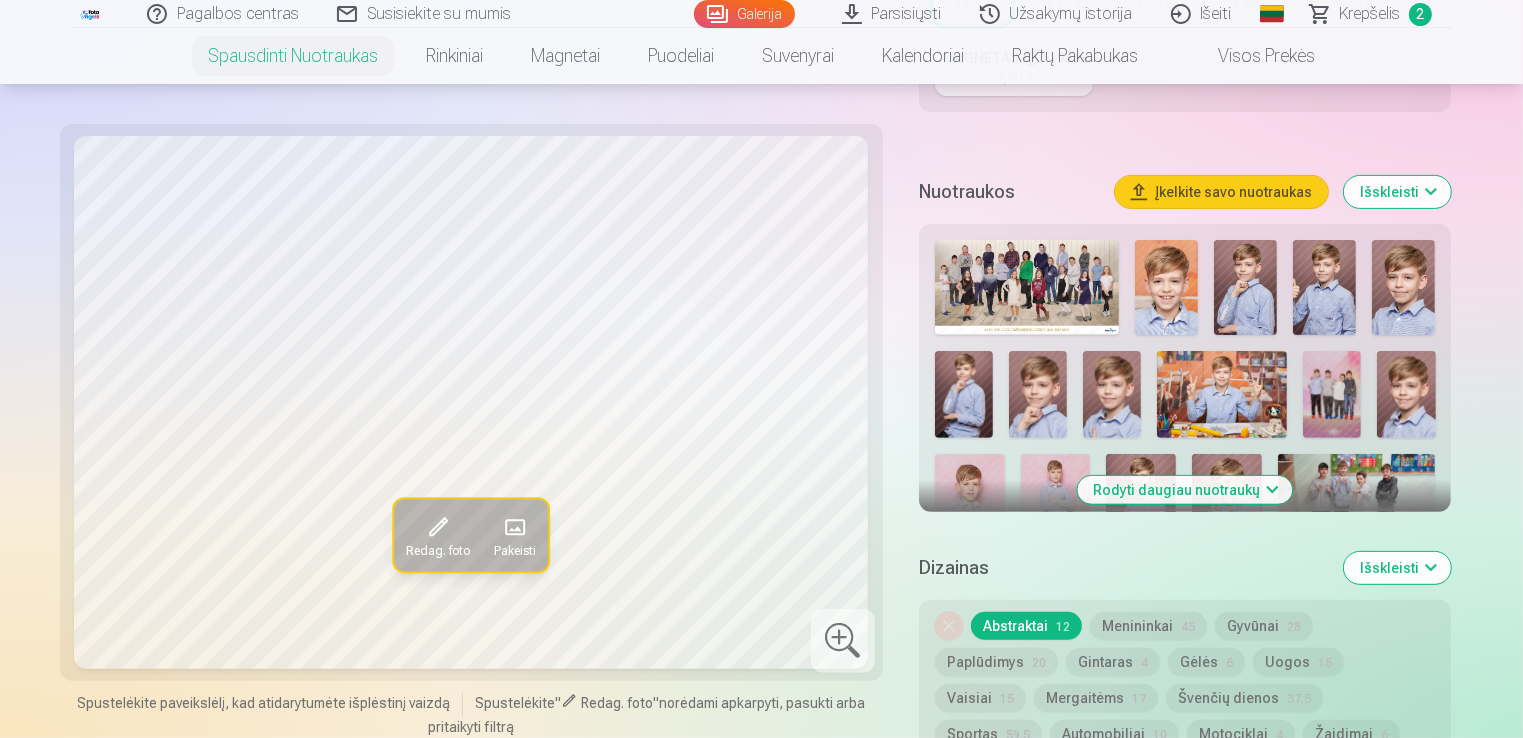 click on "Rodyti daugiau nuotraukų" at bounding box center [1185, 490] 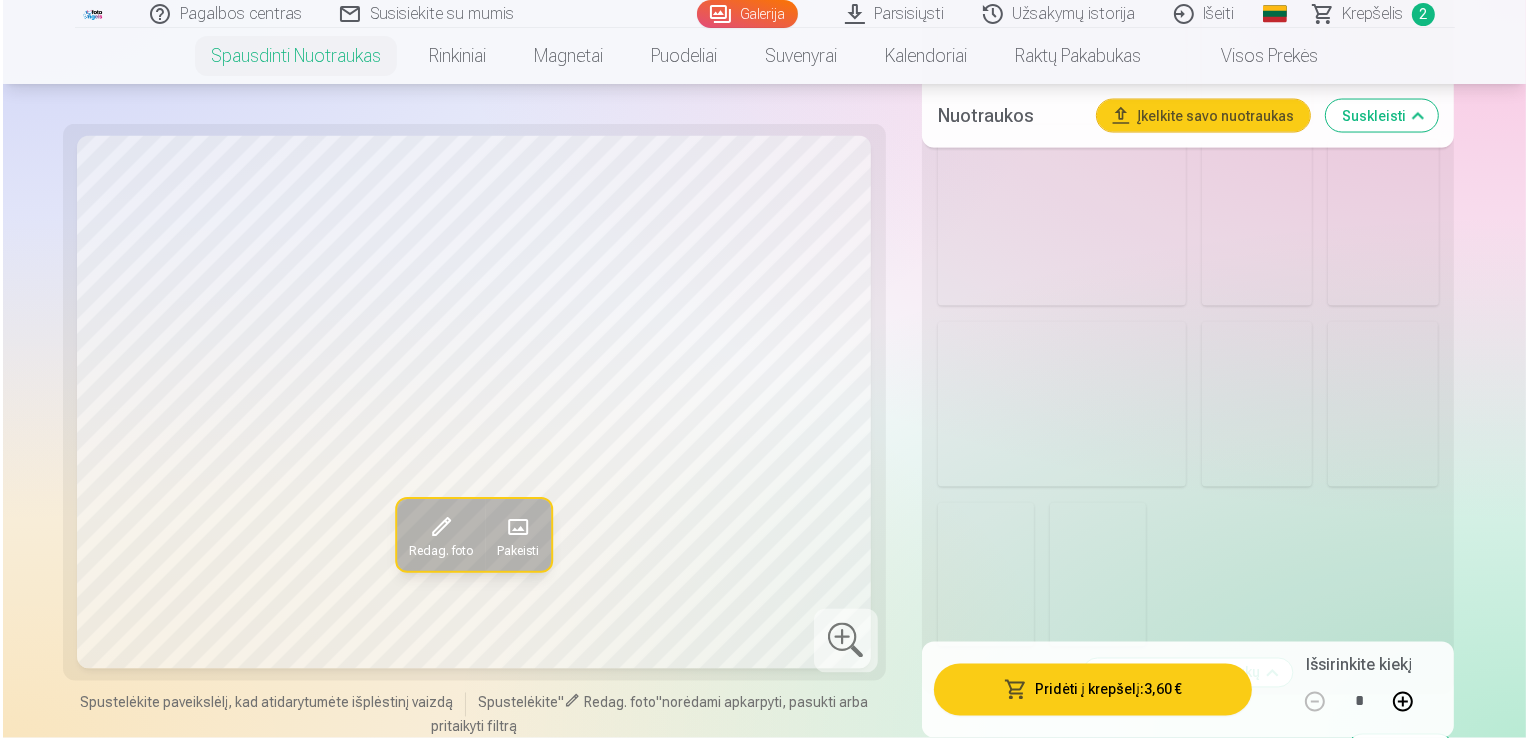 scroll, scrollTop: 3600, scrollLeft: 0, axis: vertical 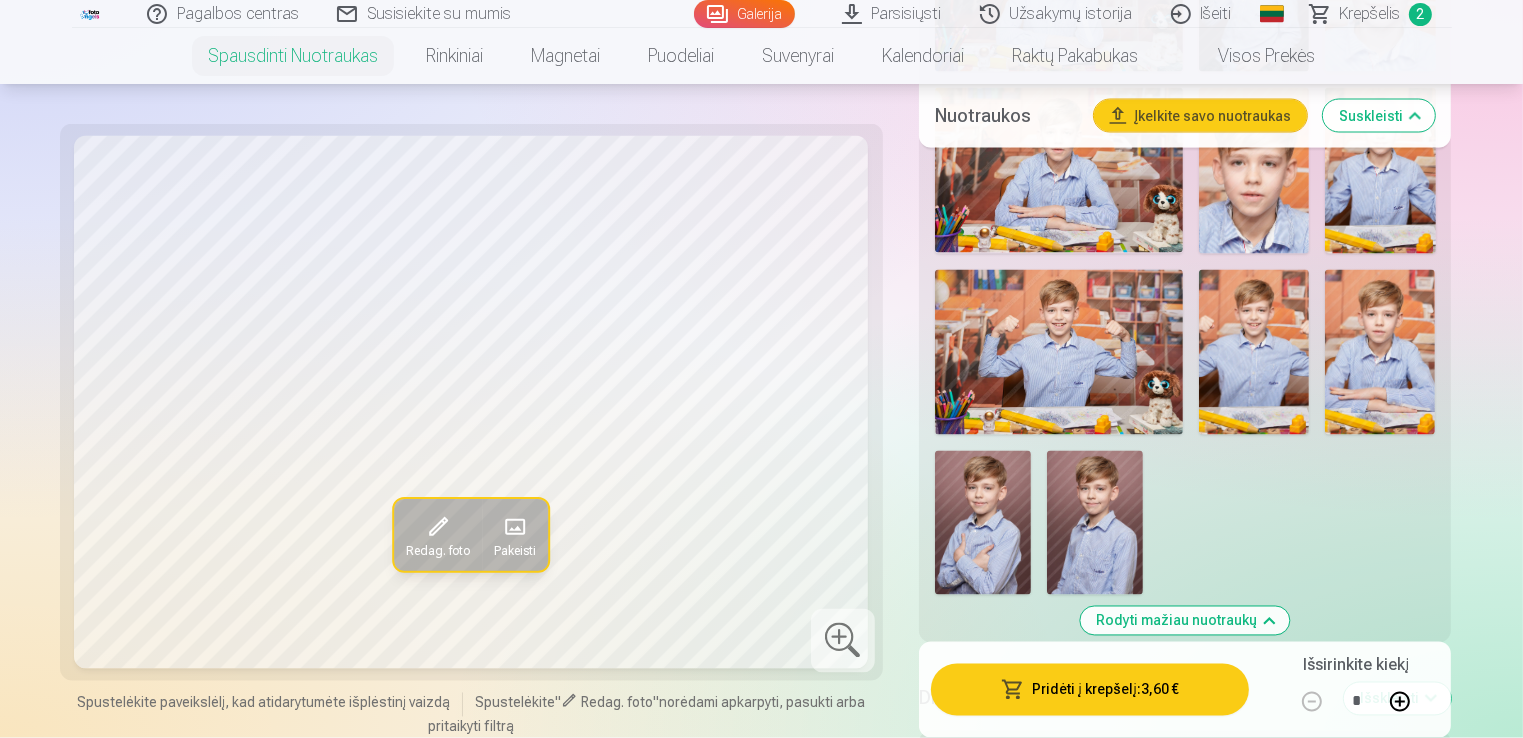 click at bounding box center [1059, 352] 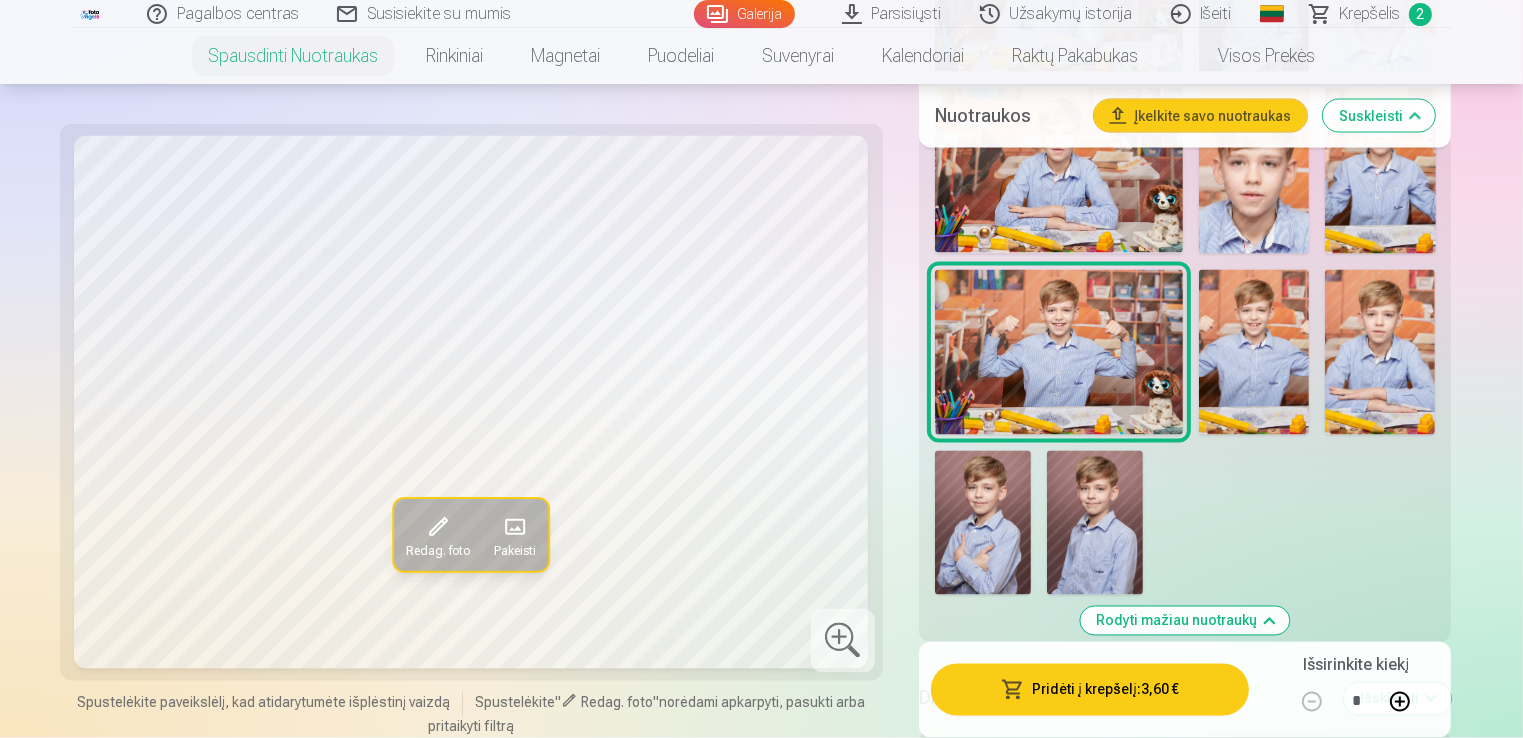 click on "Pridėti į krepšelį :  3,60 €" at bounding box center [1090, 690] 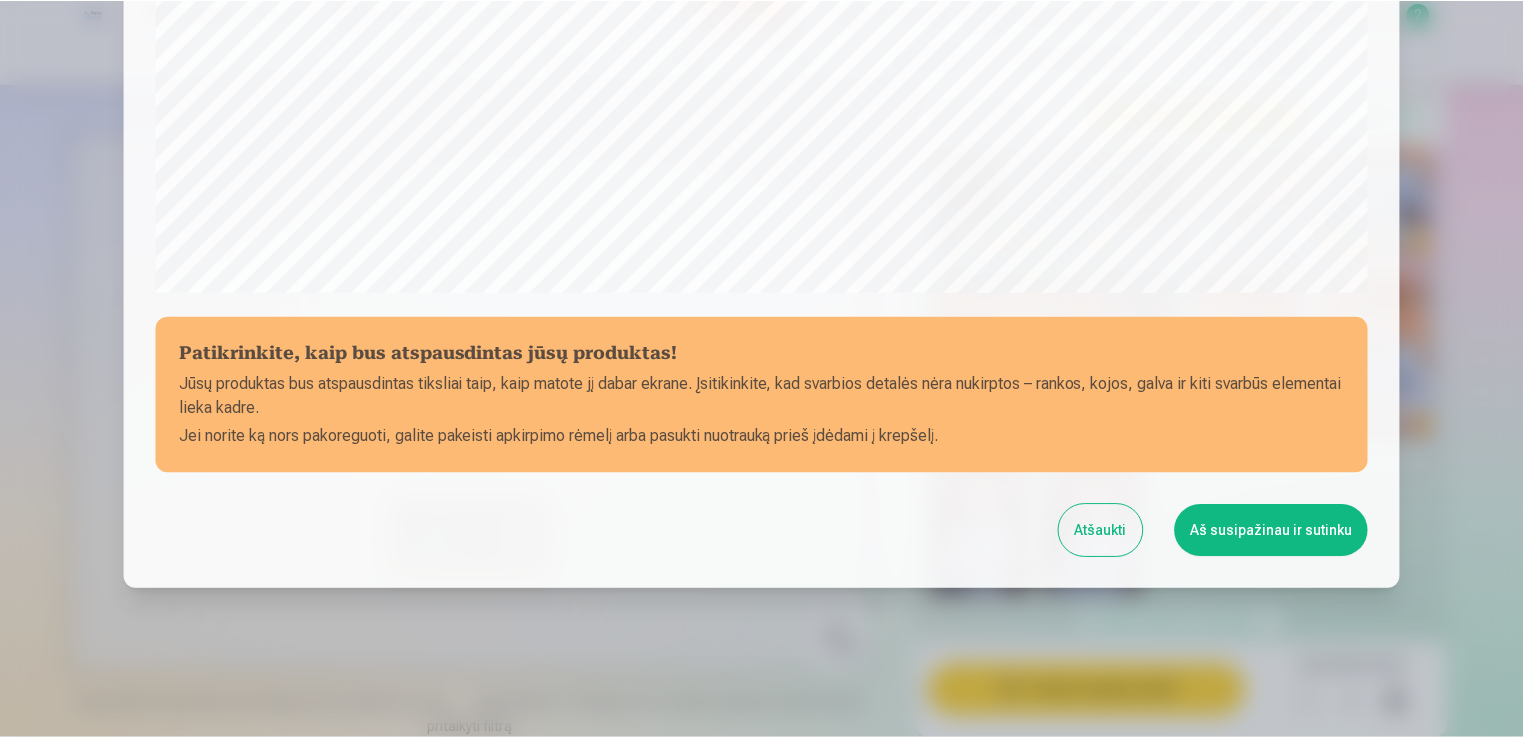 scroll, scrollTop: 701, scrollLeft: 0, axis: vertical 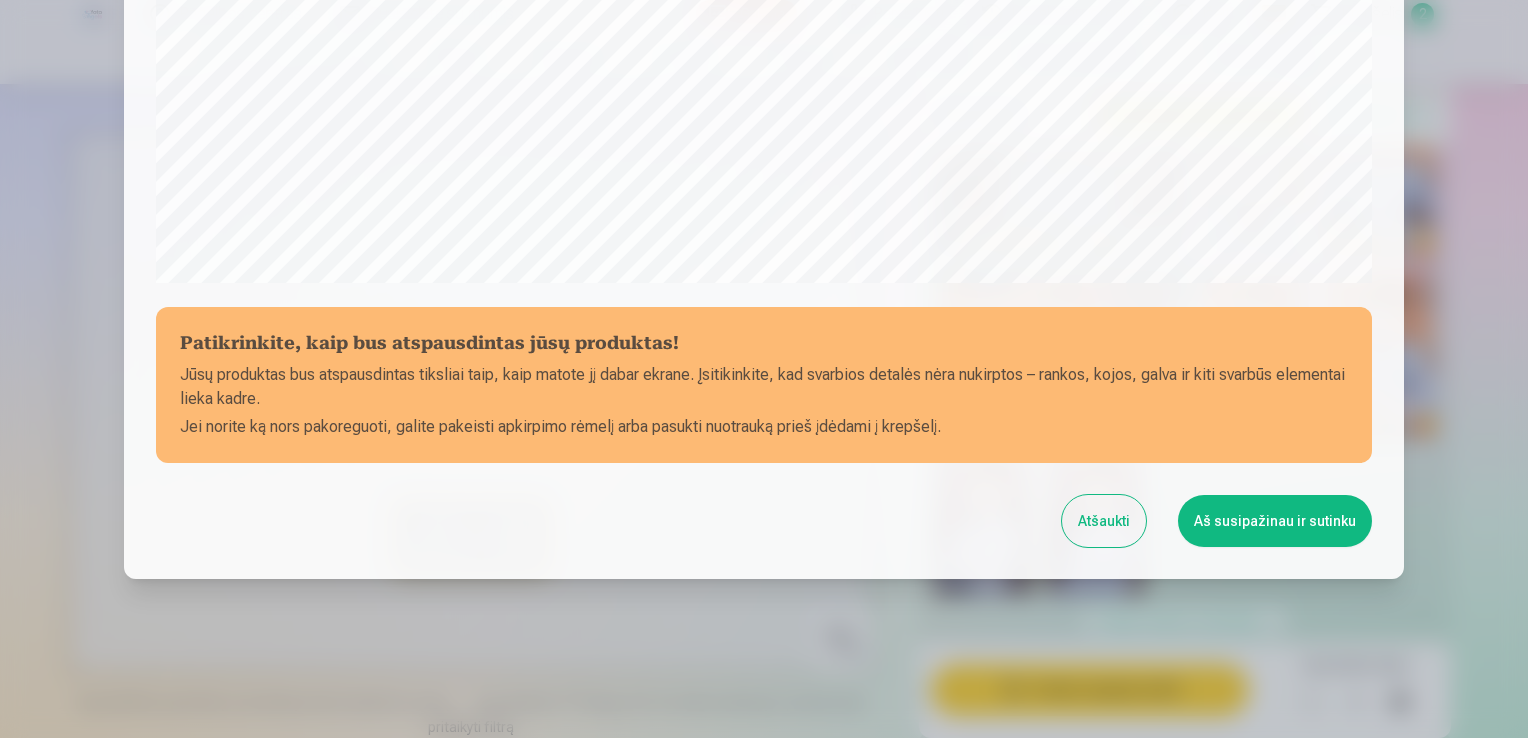 click on "Aš susipažinau ir sutinku" at bounding box center (1275, 521) 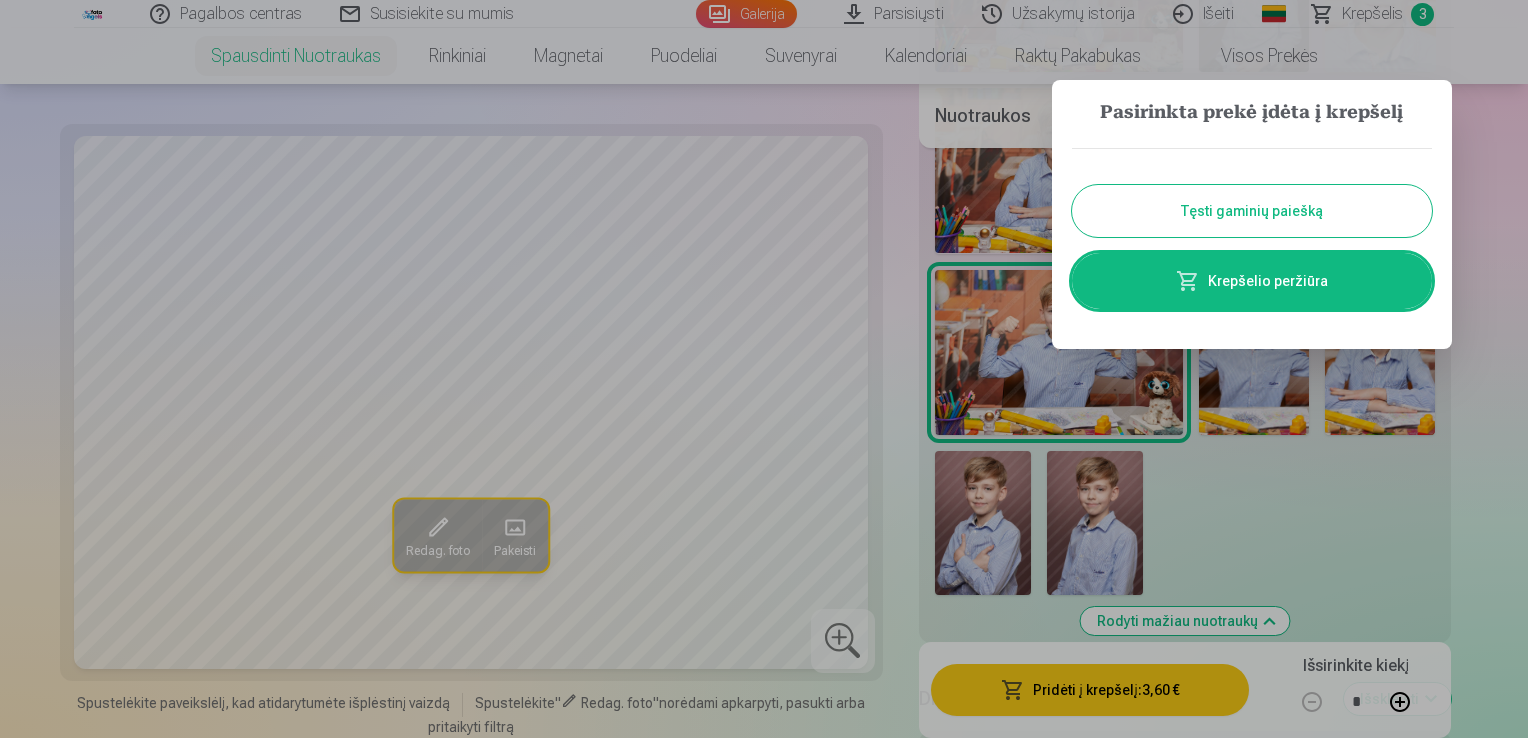 click on "Tęsti gaminių paiešką" at bounding box center (1252, 211) 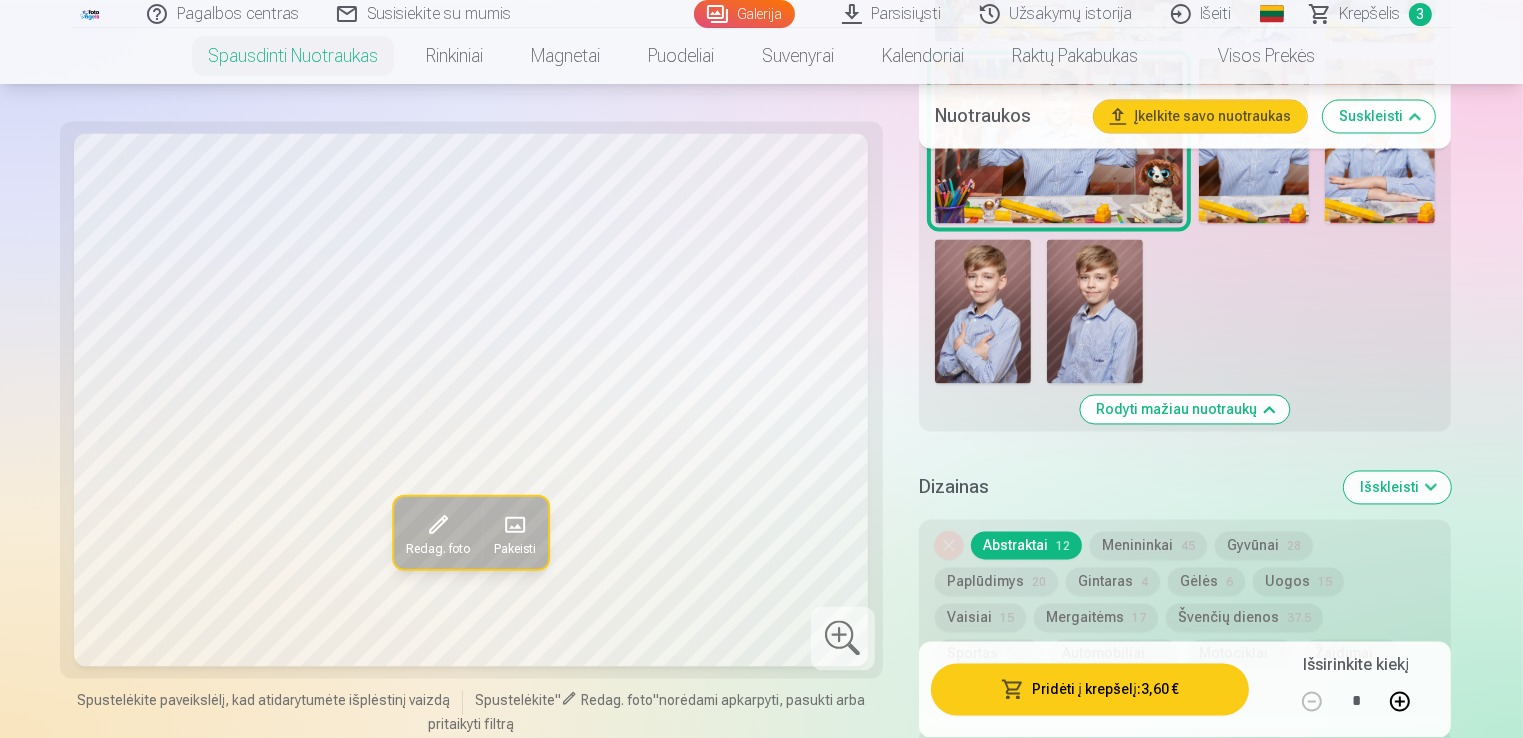 scroll, scrollTop: 3900, scrollLeft: 0, axis: vertical 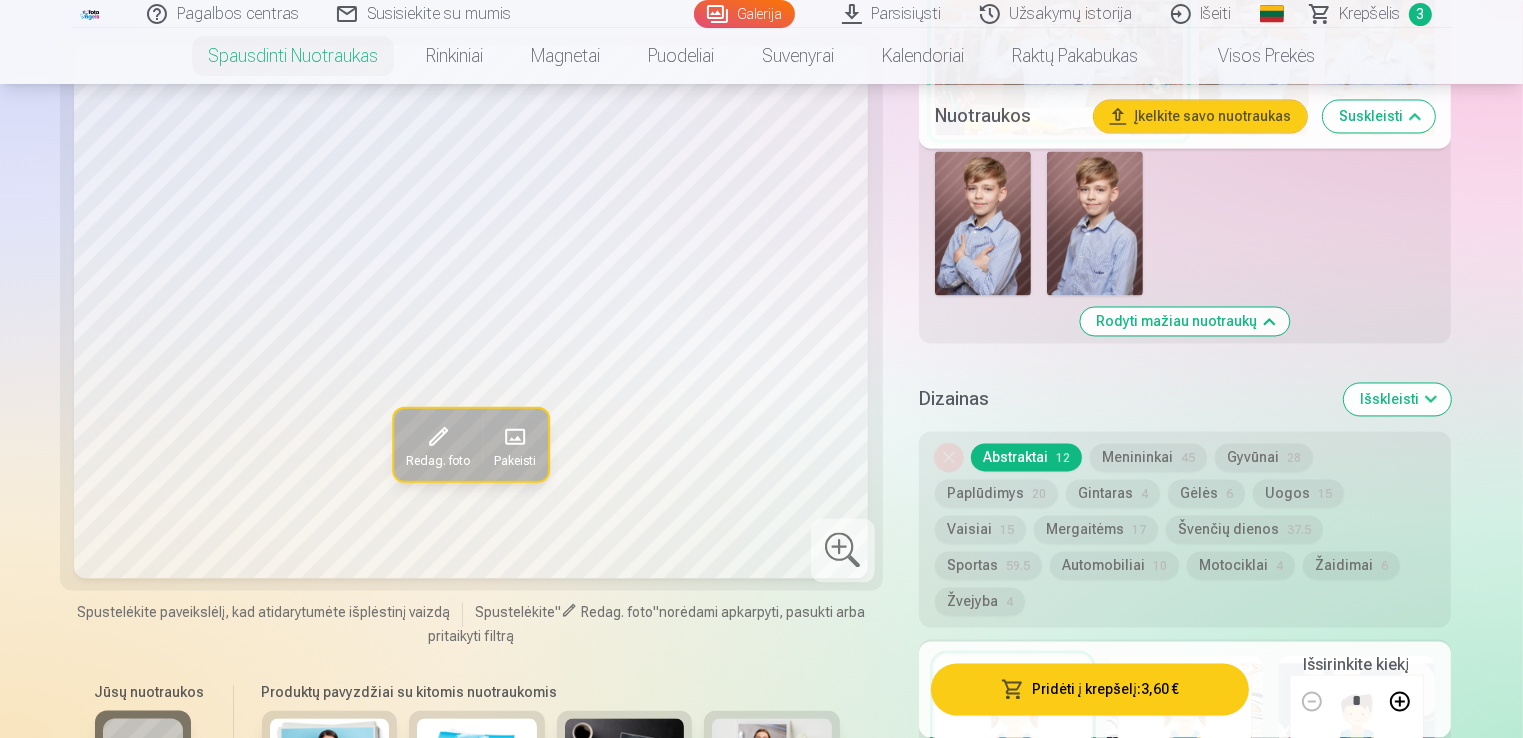 click on "3" at bounding box center [1420, 14] 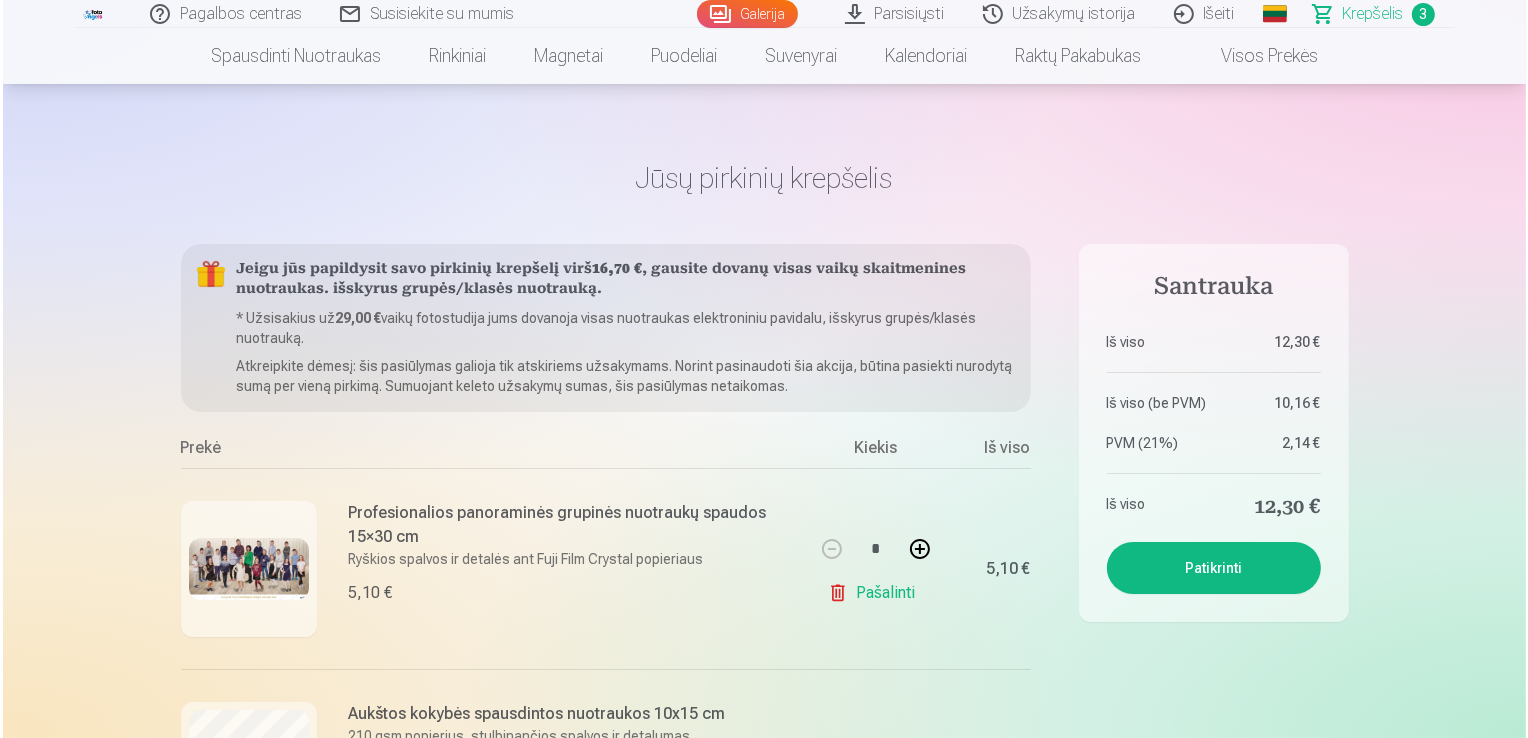 scroll, scrollTop: 0, scrollLeft: 0, axis: both 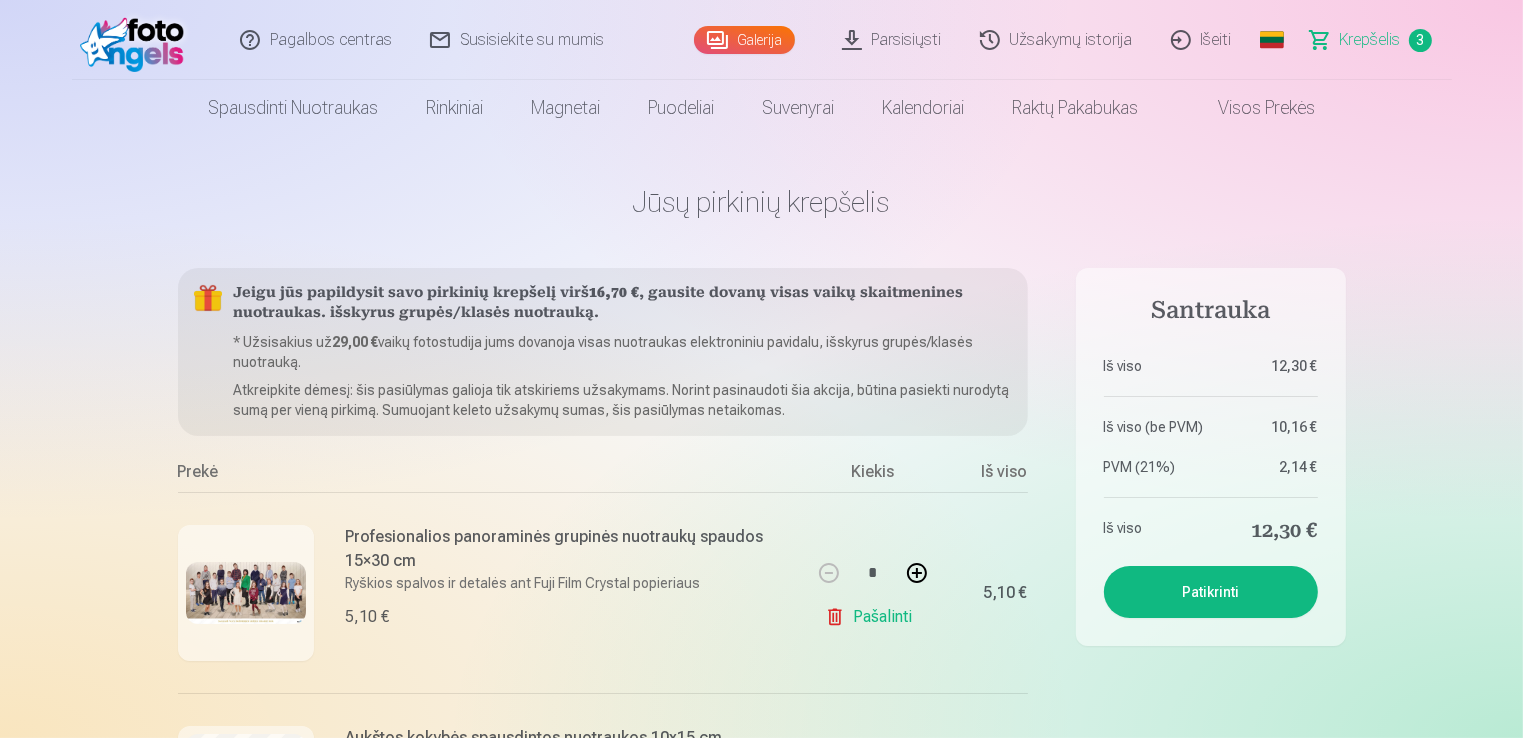 click at bounding box center [246, 592] 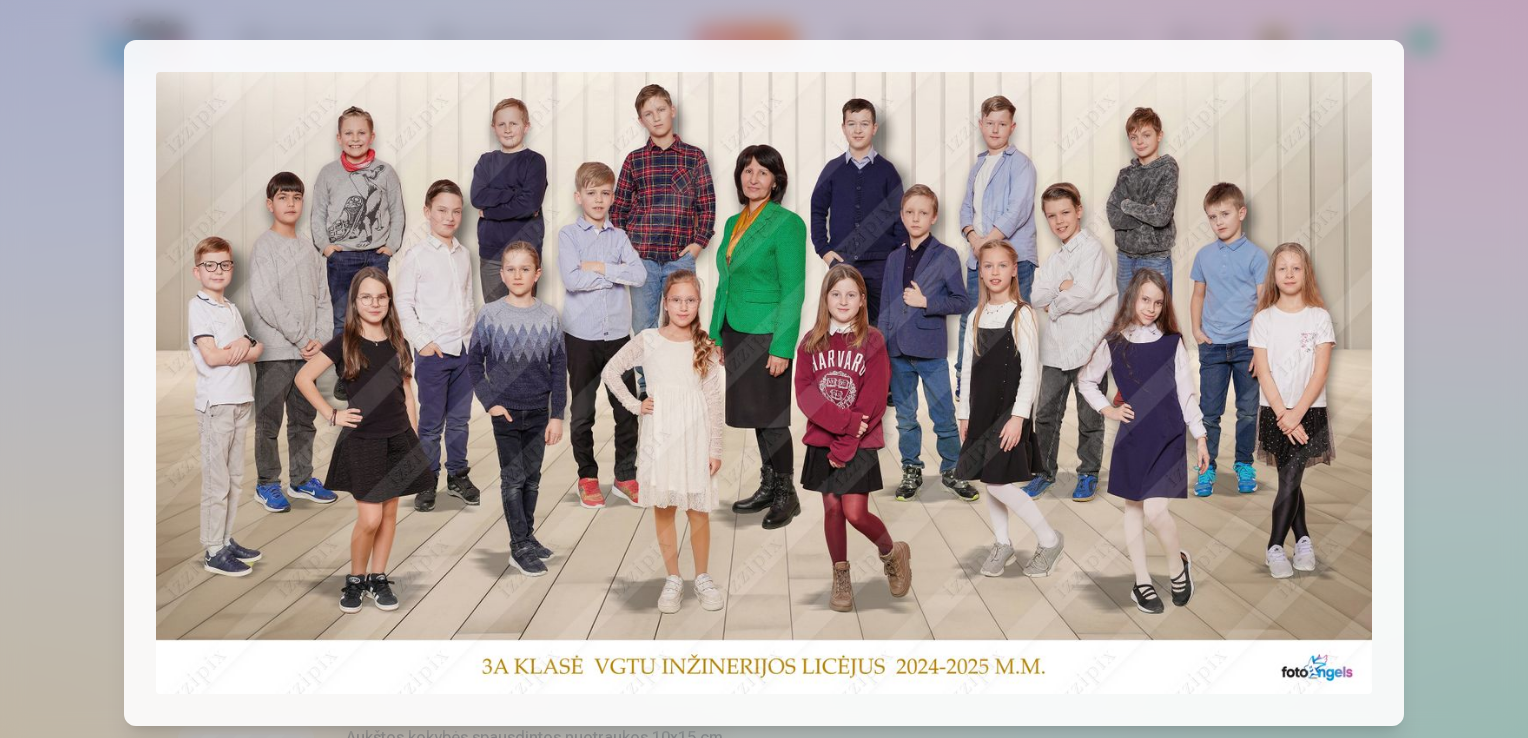 drag, startPoint x: 144, startPoint y: 49, endPoint x: 48, endPoint y: 2, distance: 106.887794 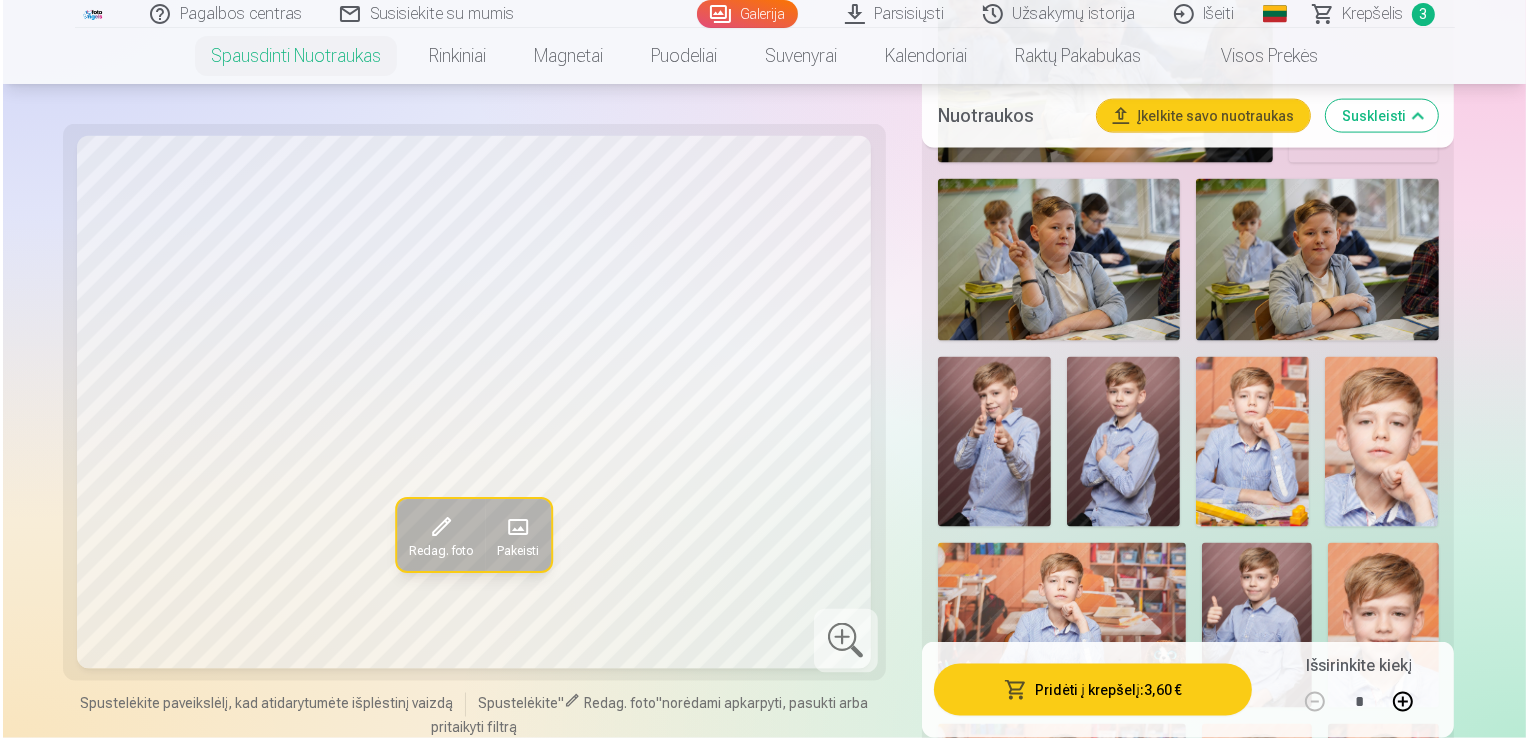 scroll, scrollTop: 3000, scrollLeft: 0, axis: vertical 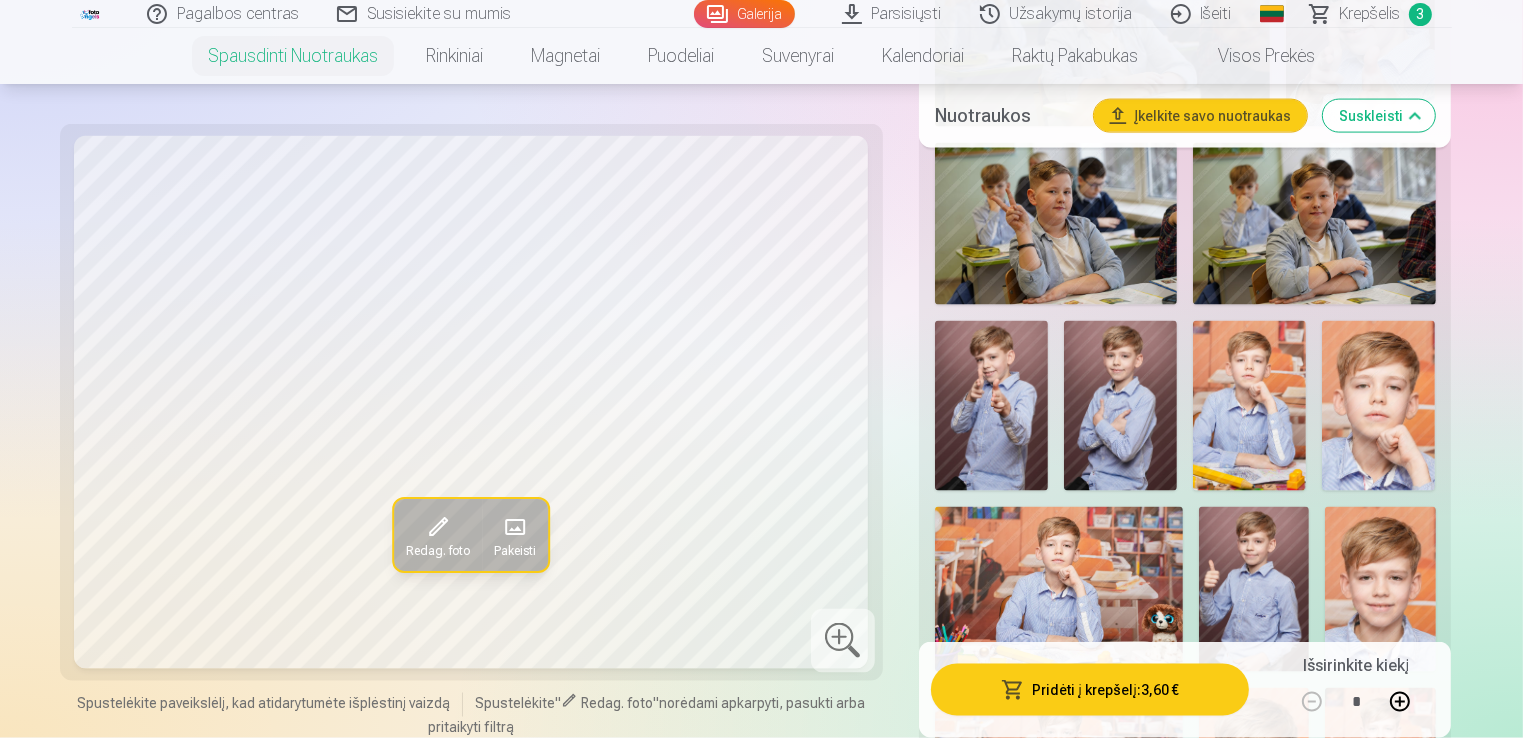 click at bounding box center (991, 406) 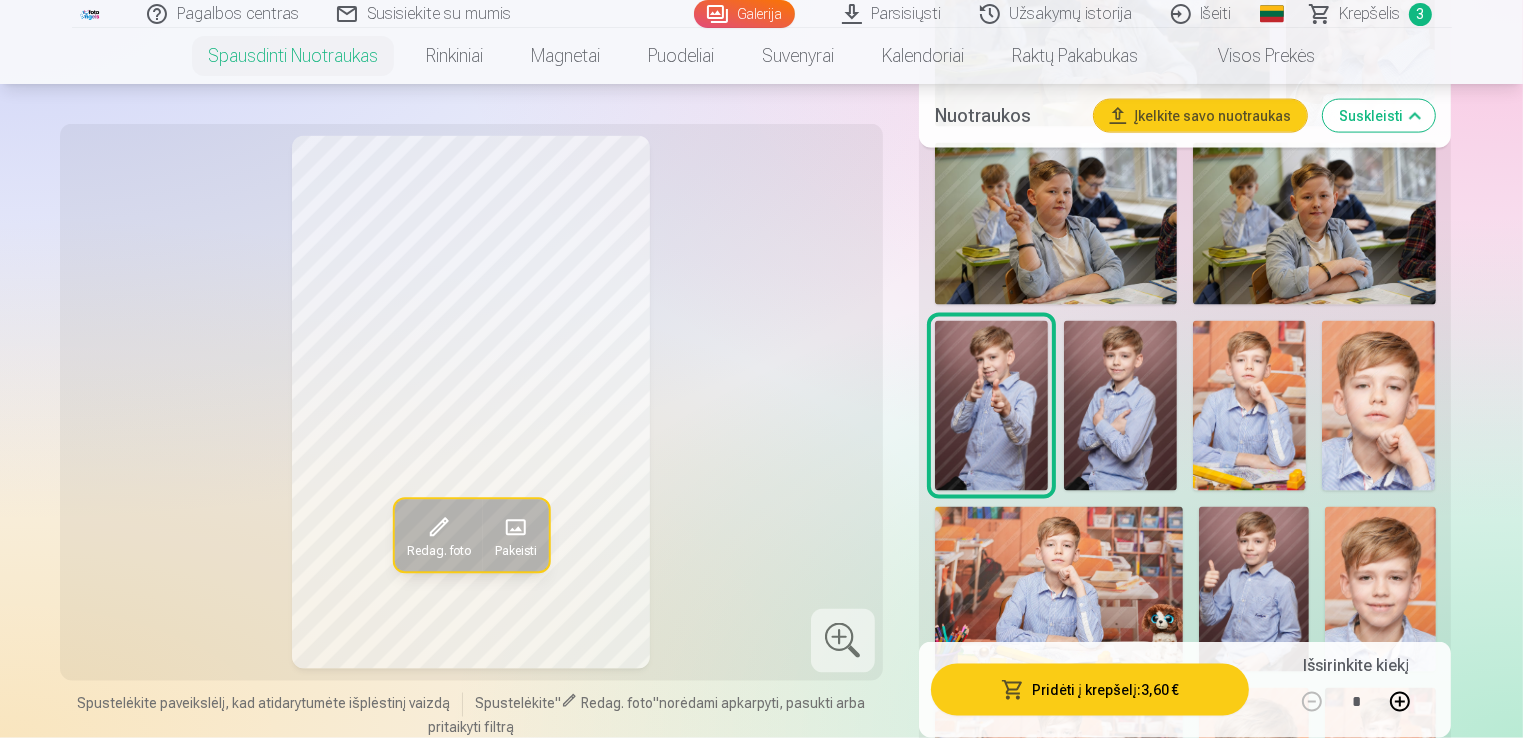 click on "Pridėti į krepšelį :  3,60 €" at bounding box center (1090, 690) 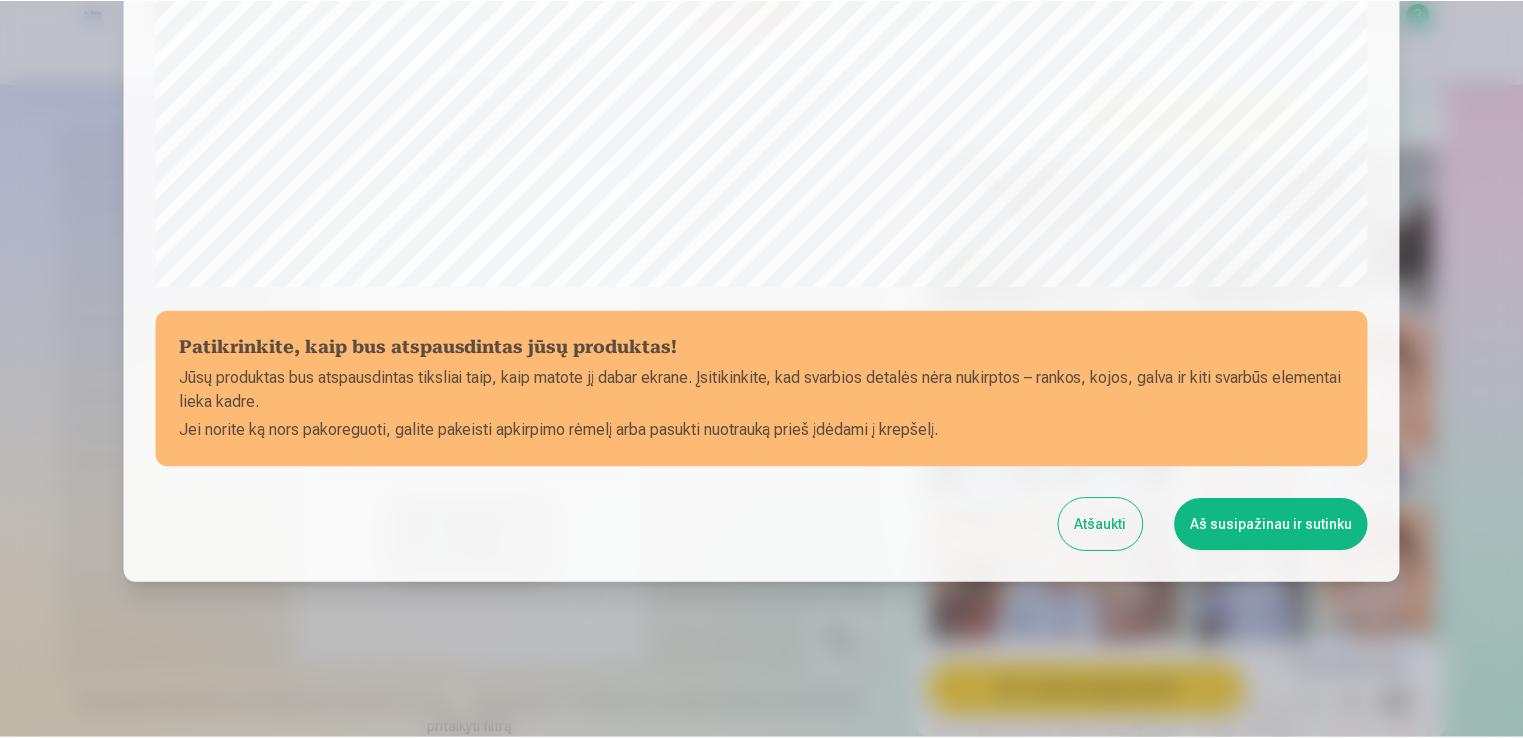 scroll, scrollTop: 701, scrollLeft: 0, axis: vertical 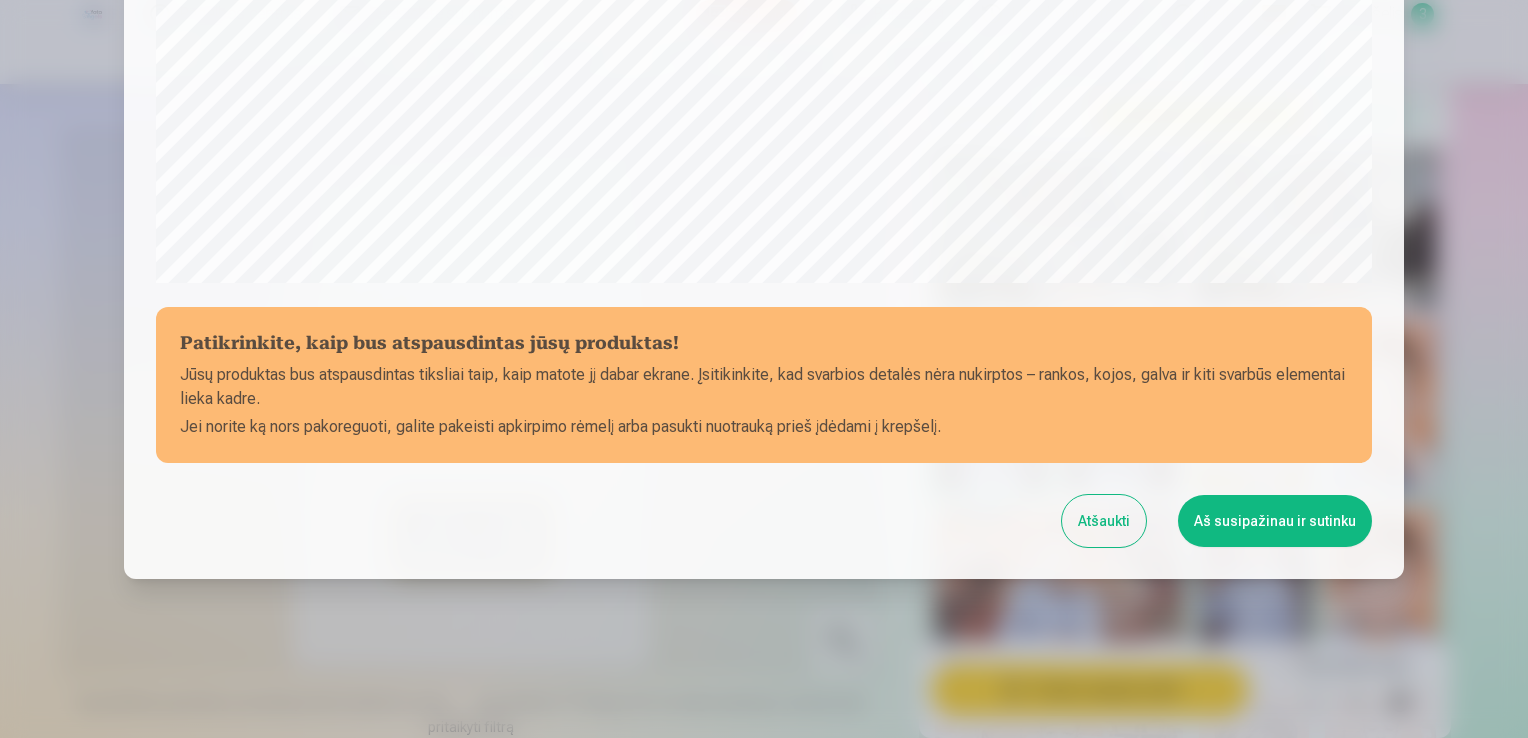 click on "Aš susipažinau ir sutinku" at bounding box center [1275, 521] 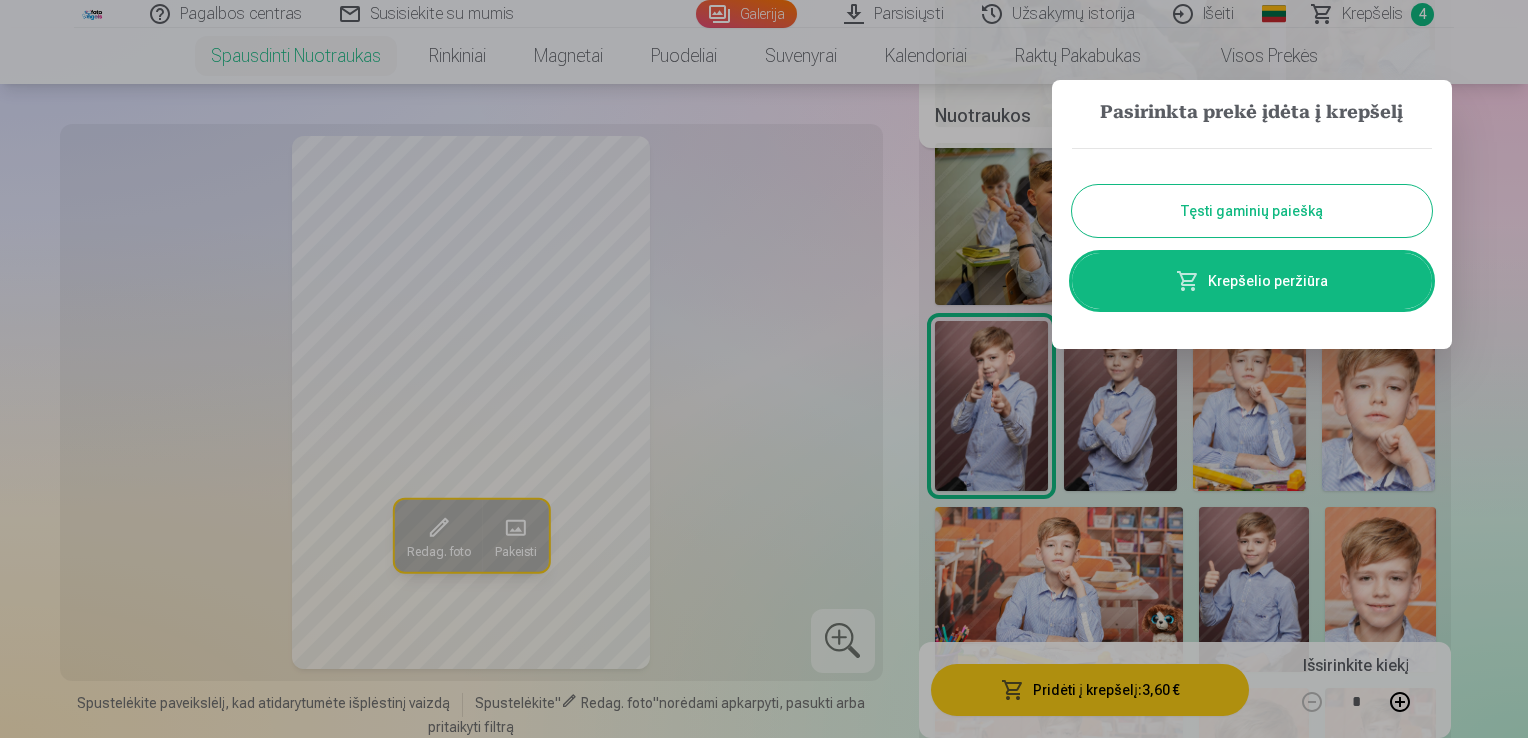click on "Tęsti gaminių paiešką" at bounding box center (1252, 211) 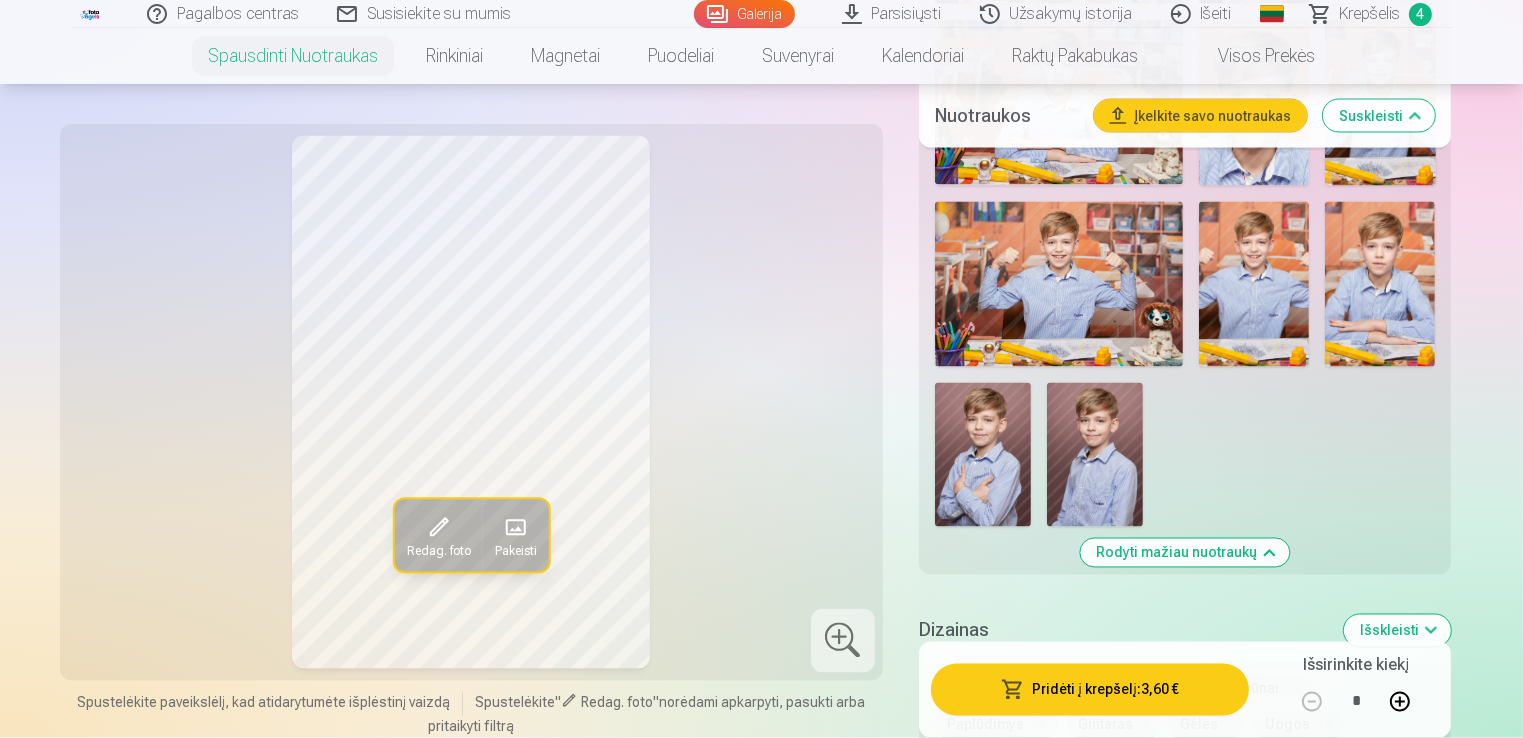 scroll, scrollTop: 3400, scrollLeft: 0, axis: vertical 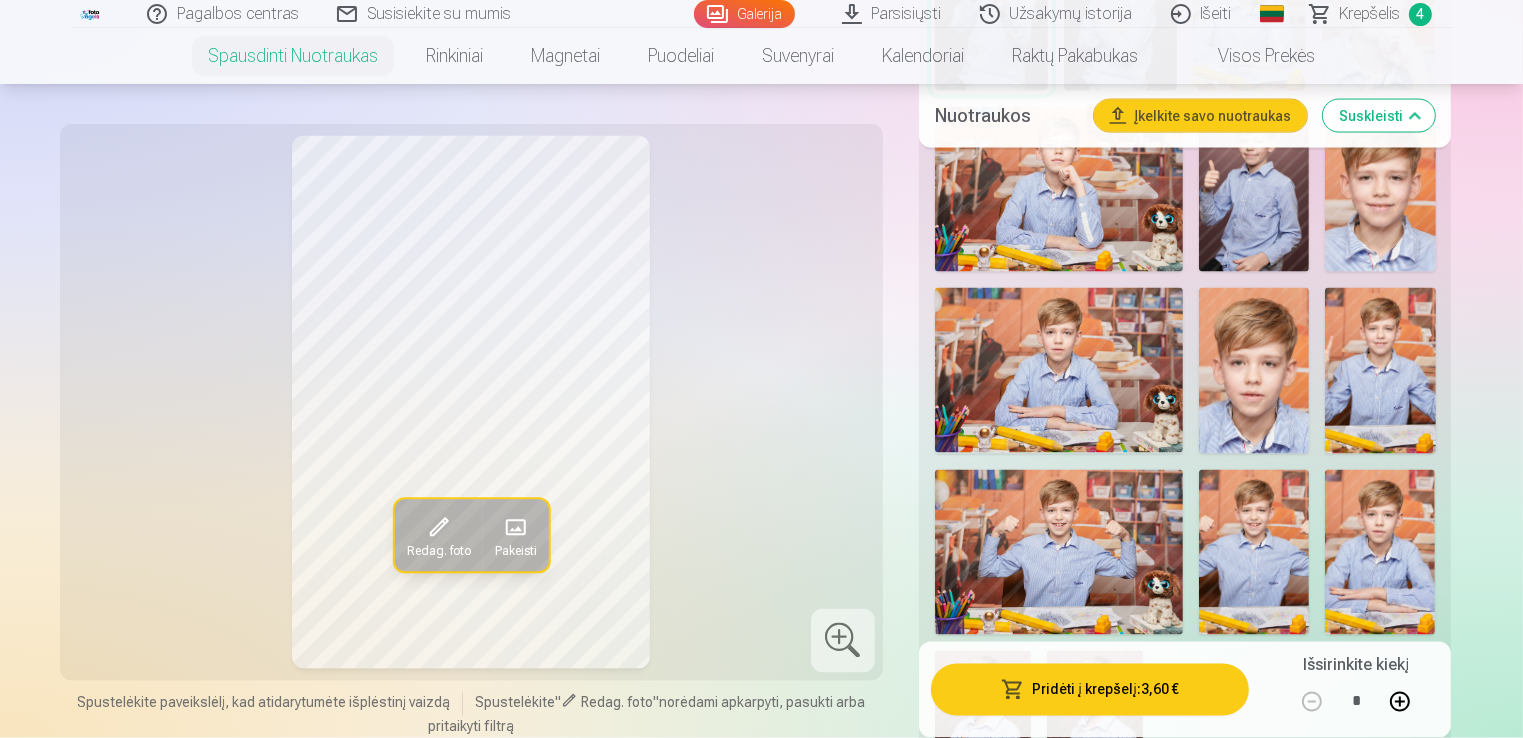 click on "Krepšelis" at bounding box center (1370, 14) 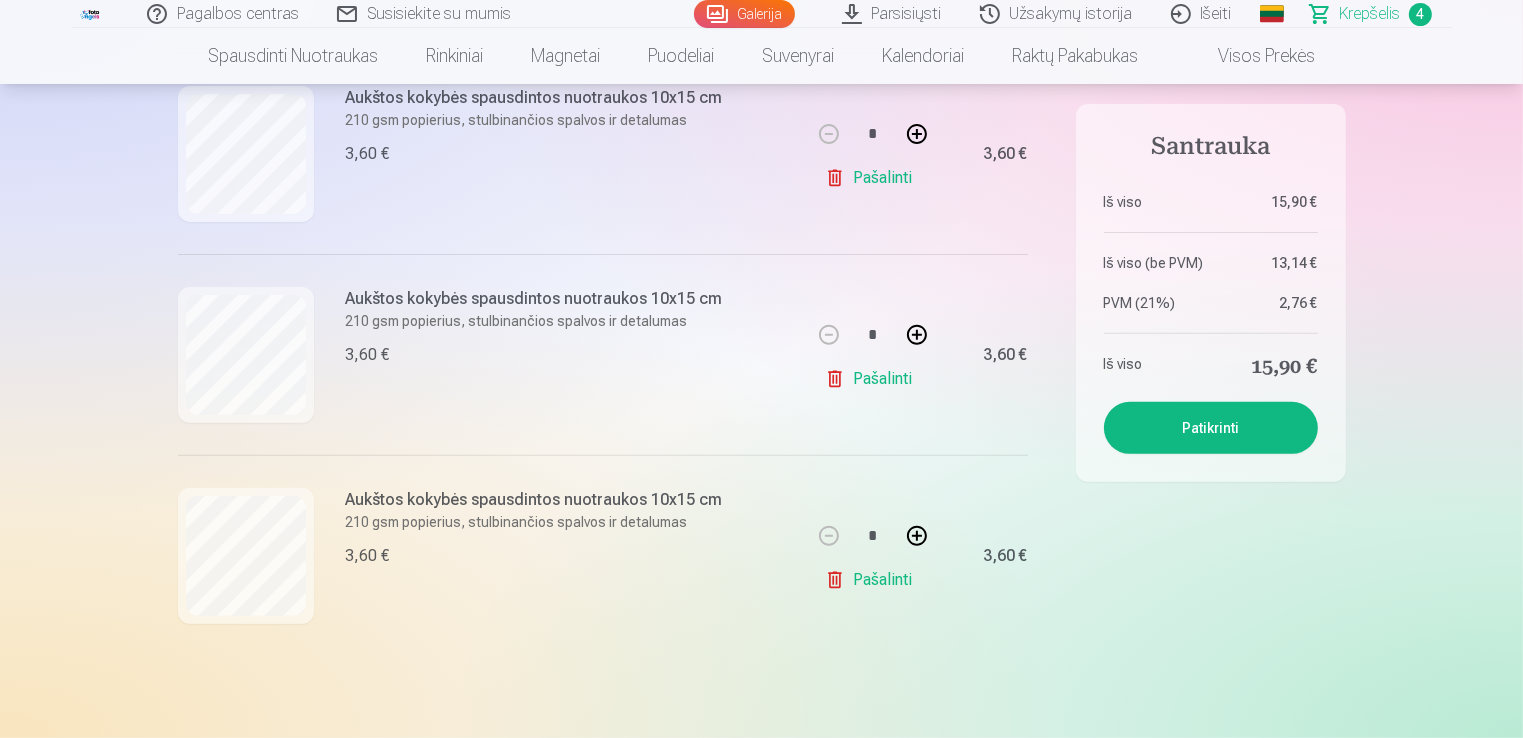 scroll, scrollTop: 700, scrollLeft: 0, axis: vertical 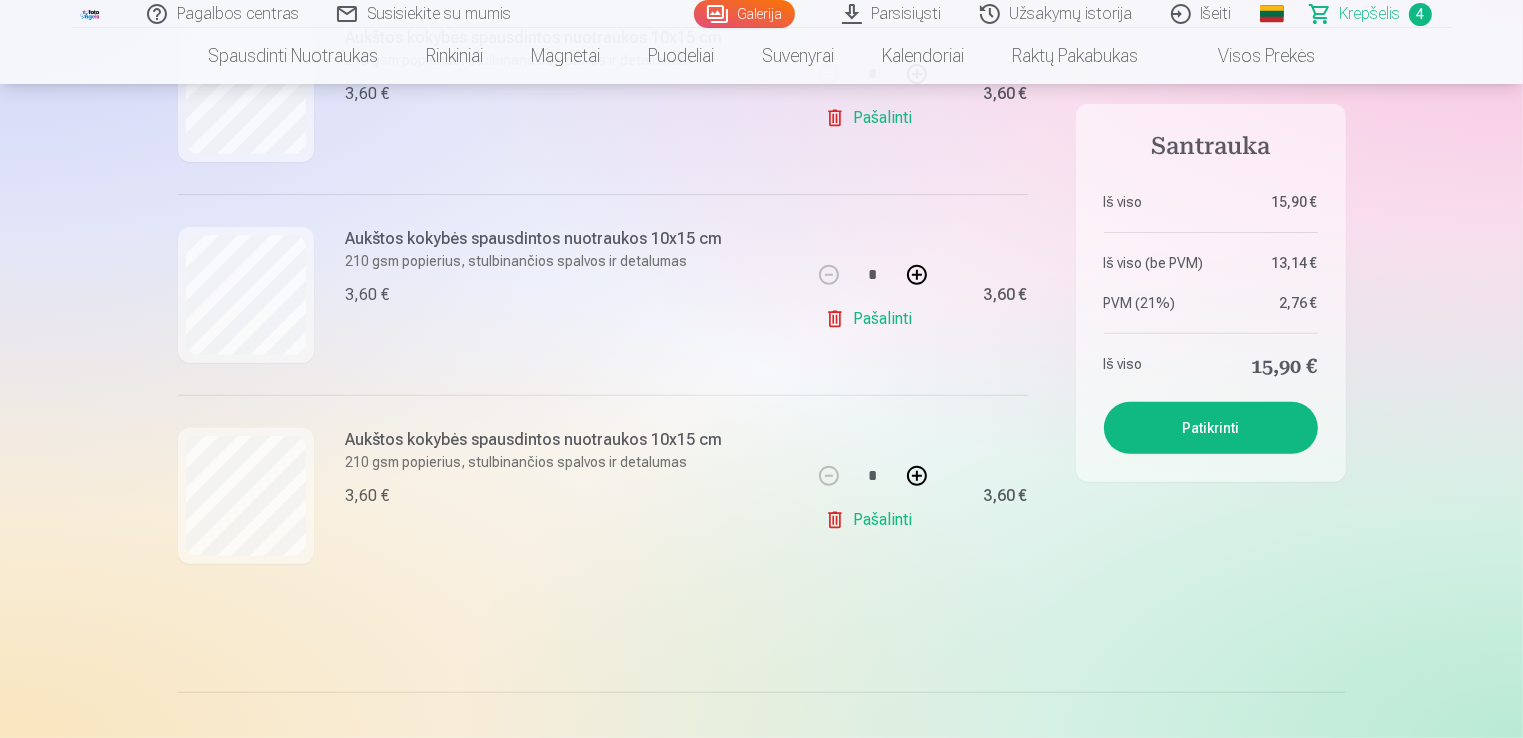 click on "Patikrinti" at bounding box center [1211, 428] 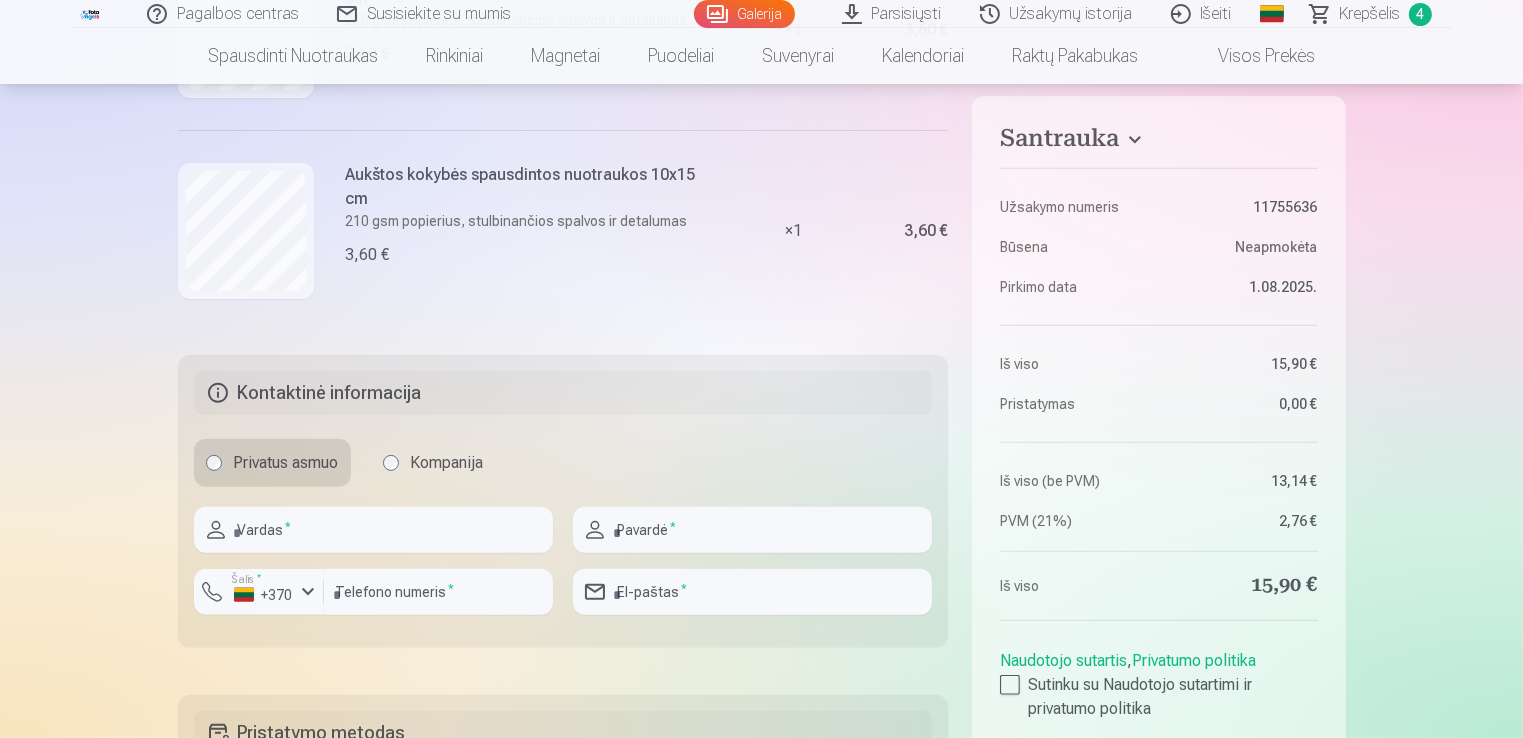 scroll, scrollTop: 800, scrollLeft: 0, axis: vertical 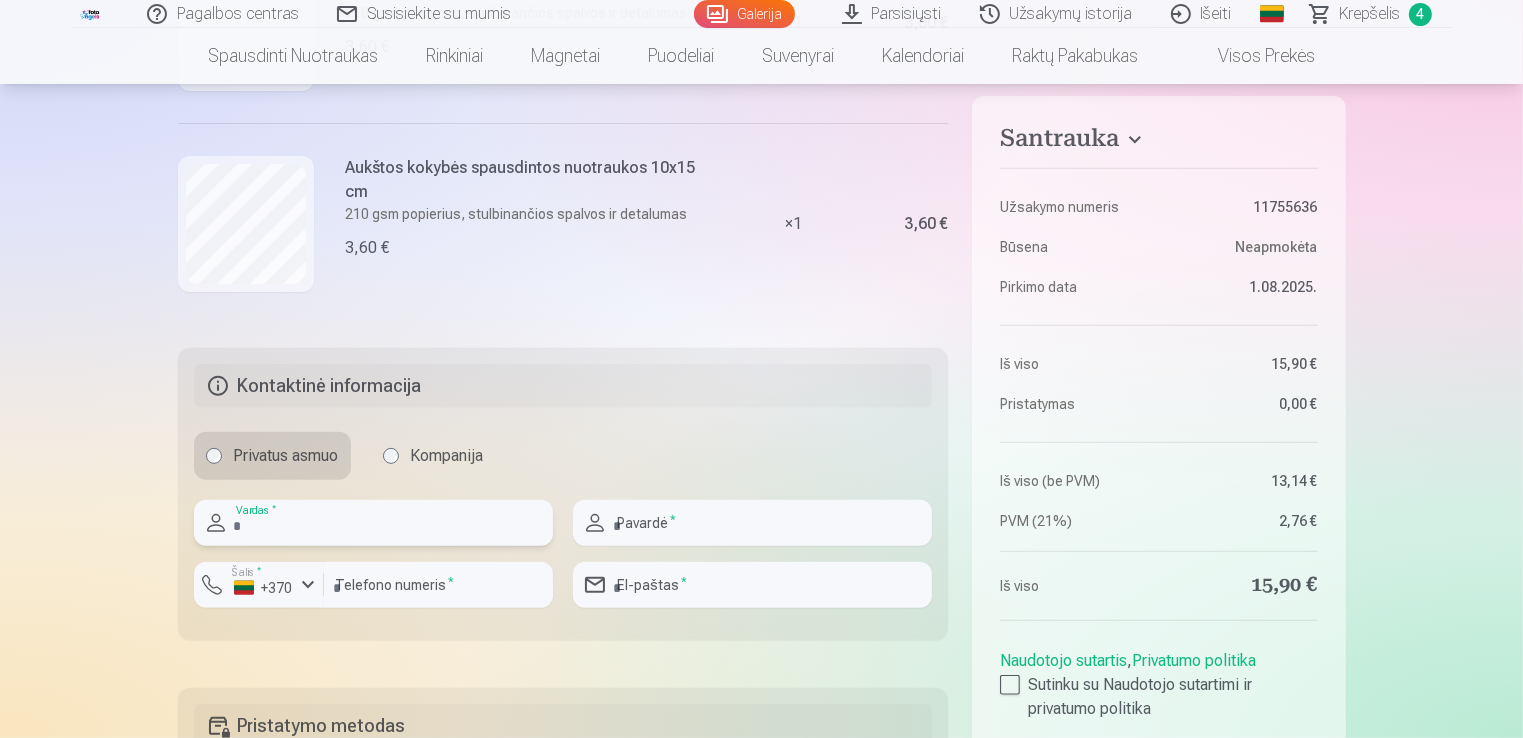click at bounding box center (373, 523) 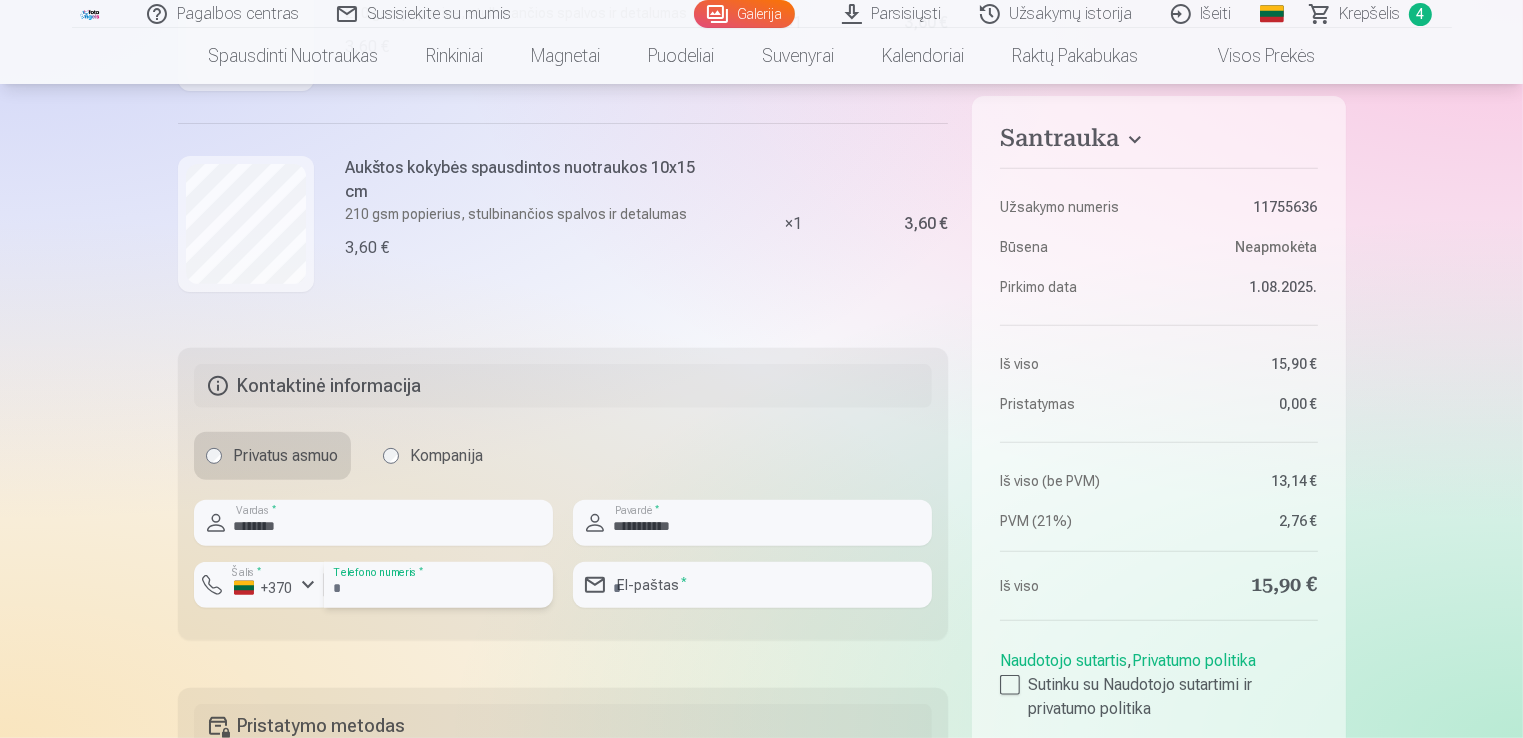 type on "*********" 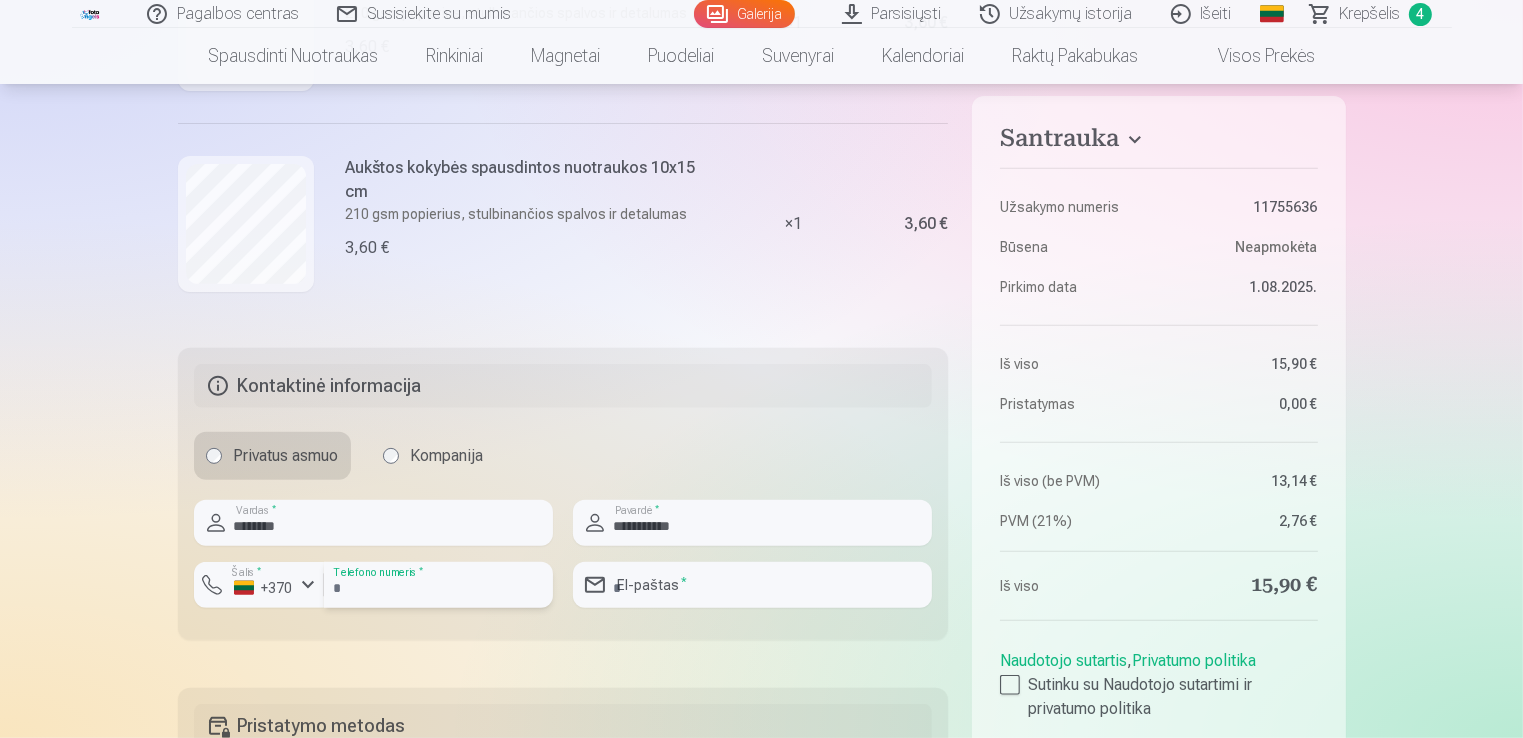 type on "**********" 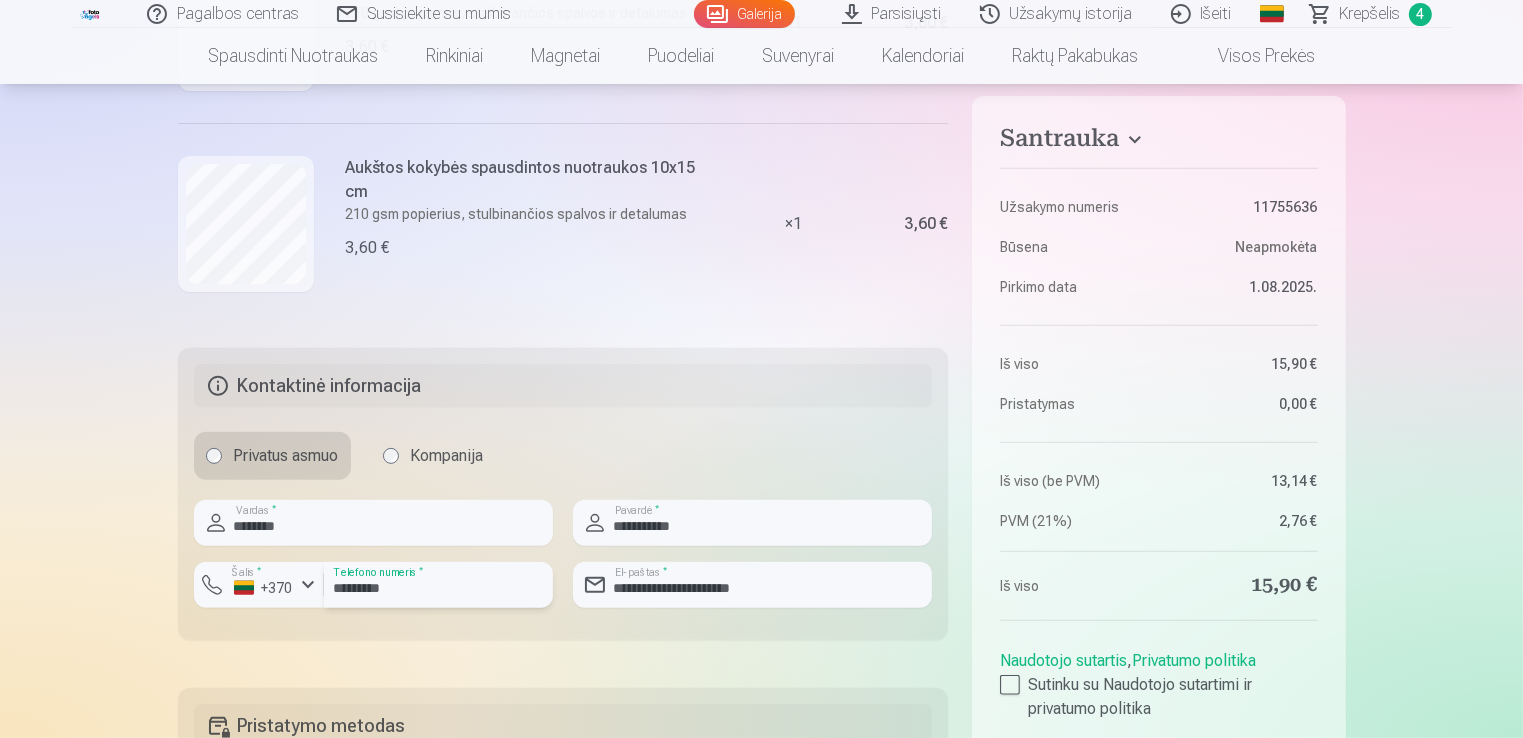 click on "*********" at bounding box center [438, 585] 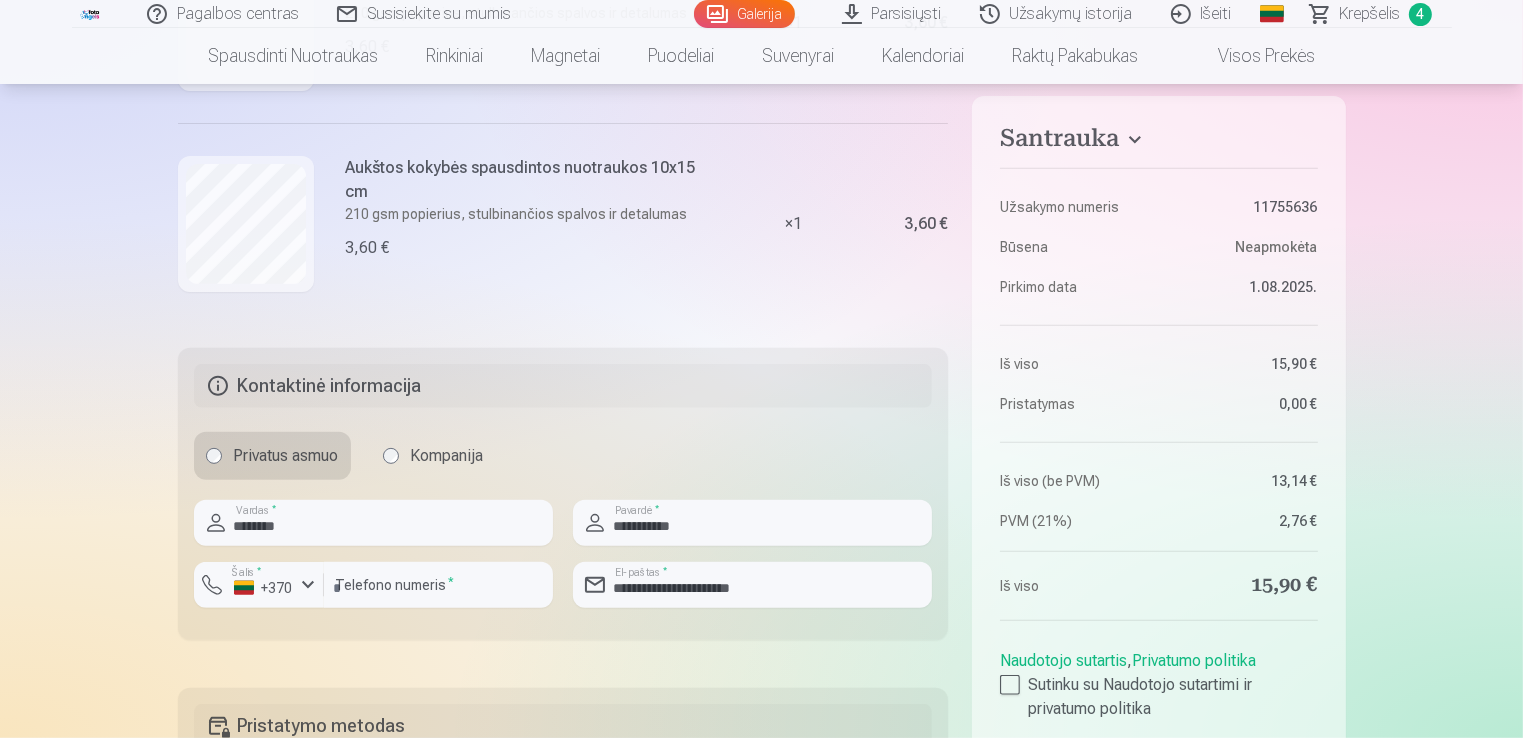 click on "**********" at bounding box center (762, 240) 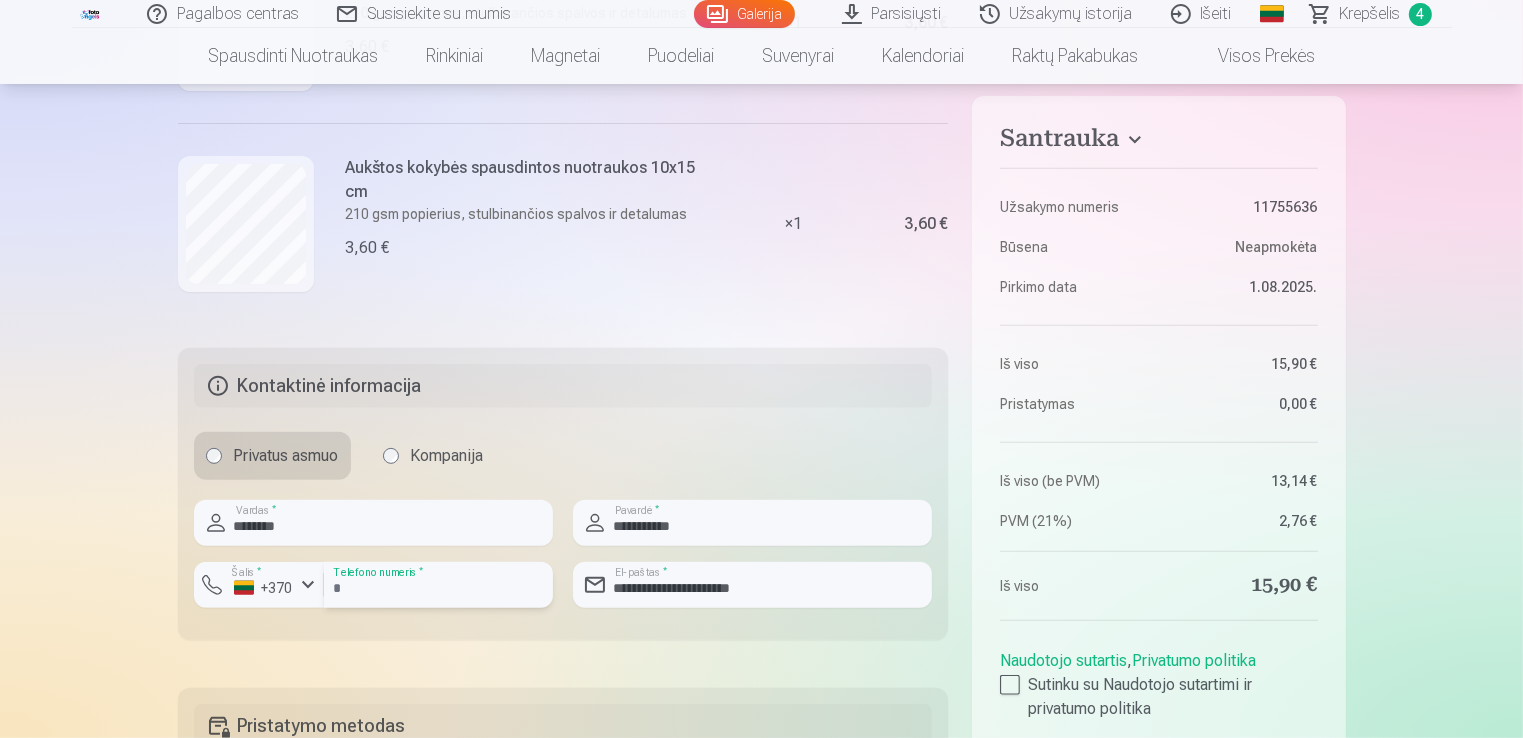 click at bounding box center (438, 585) 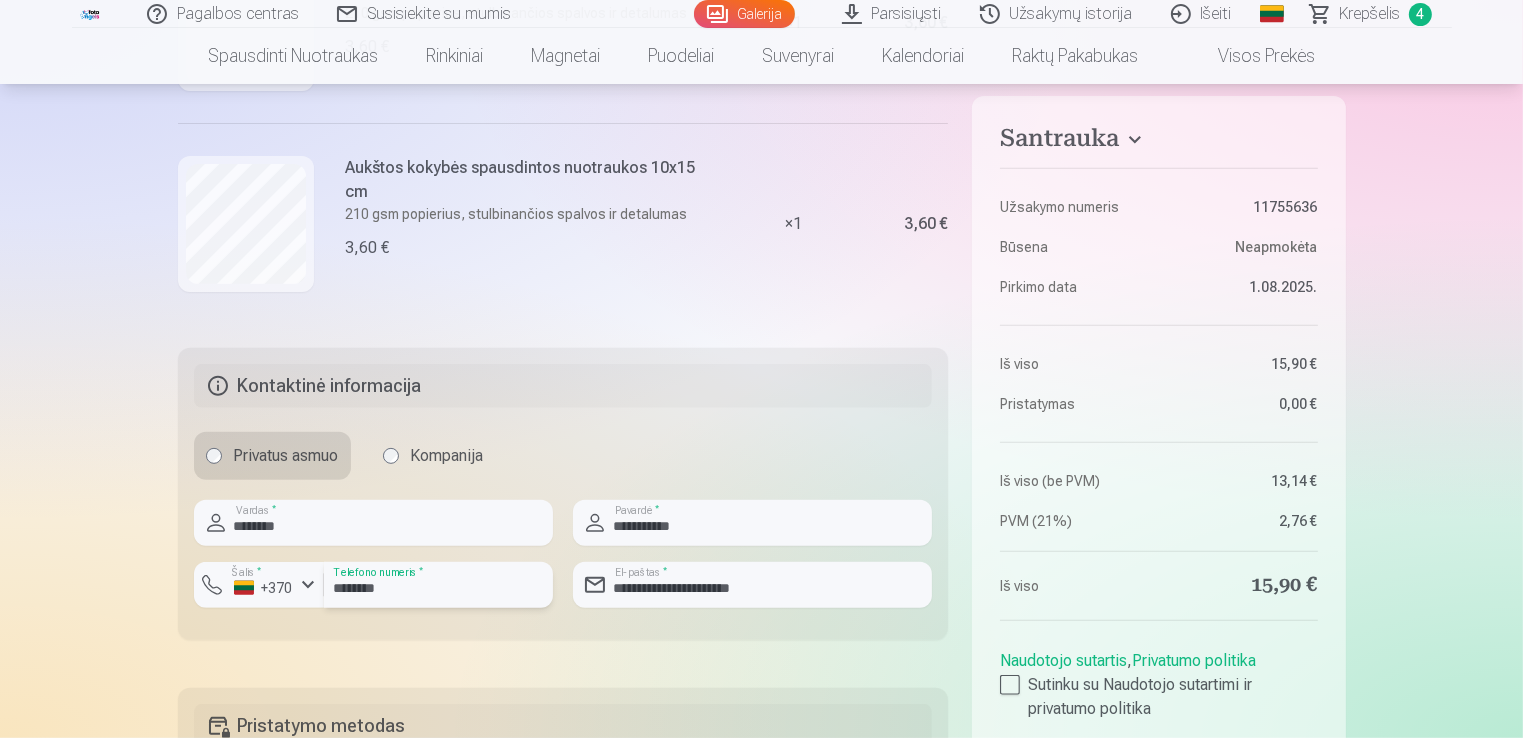 type on "********" 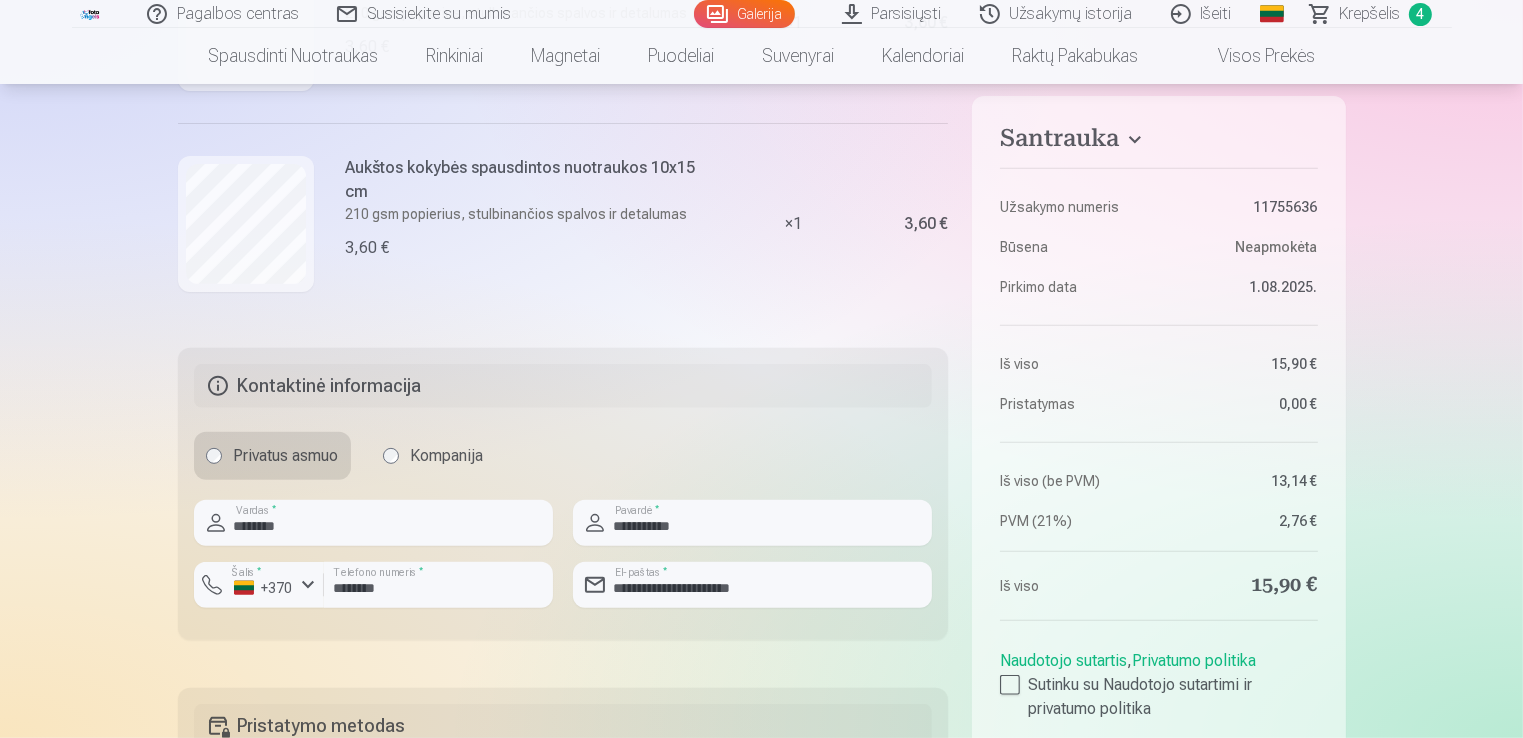 click on "**********" at bounding box center [762, 240] 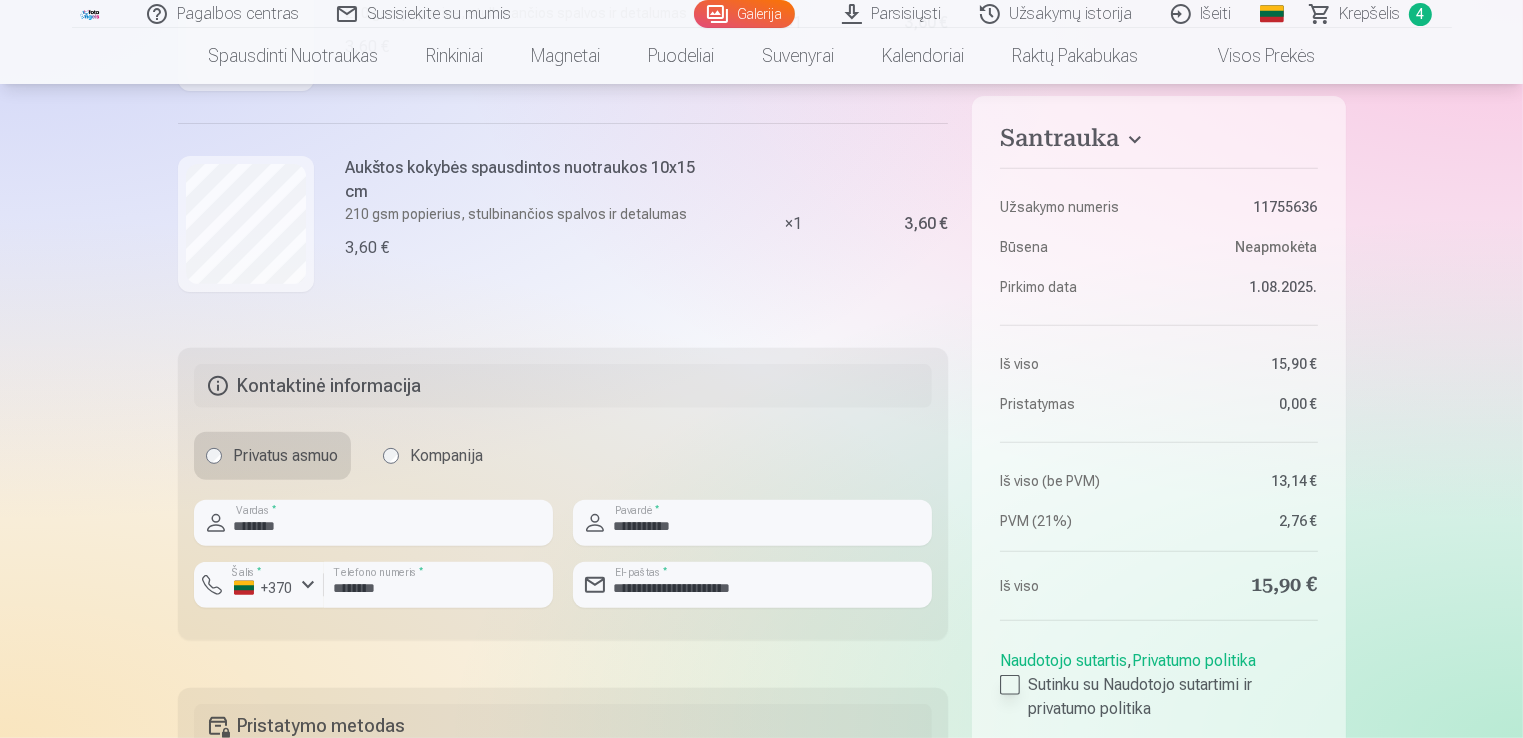 click at bounding box center [1010, 685] 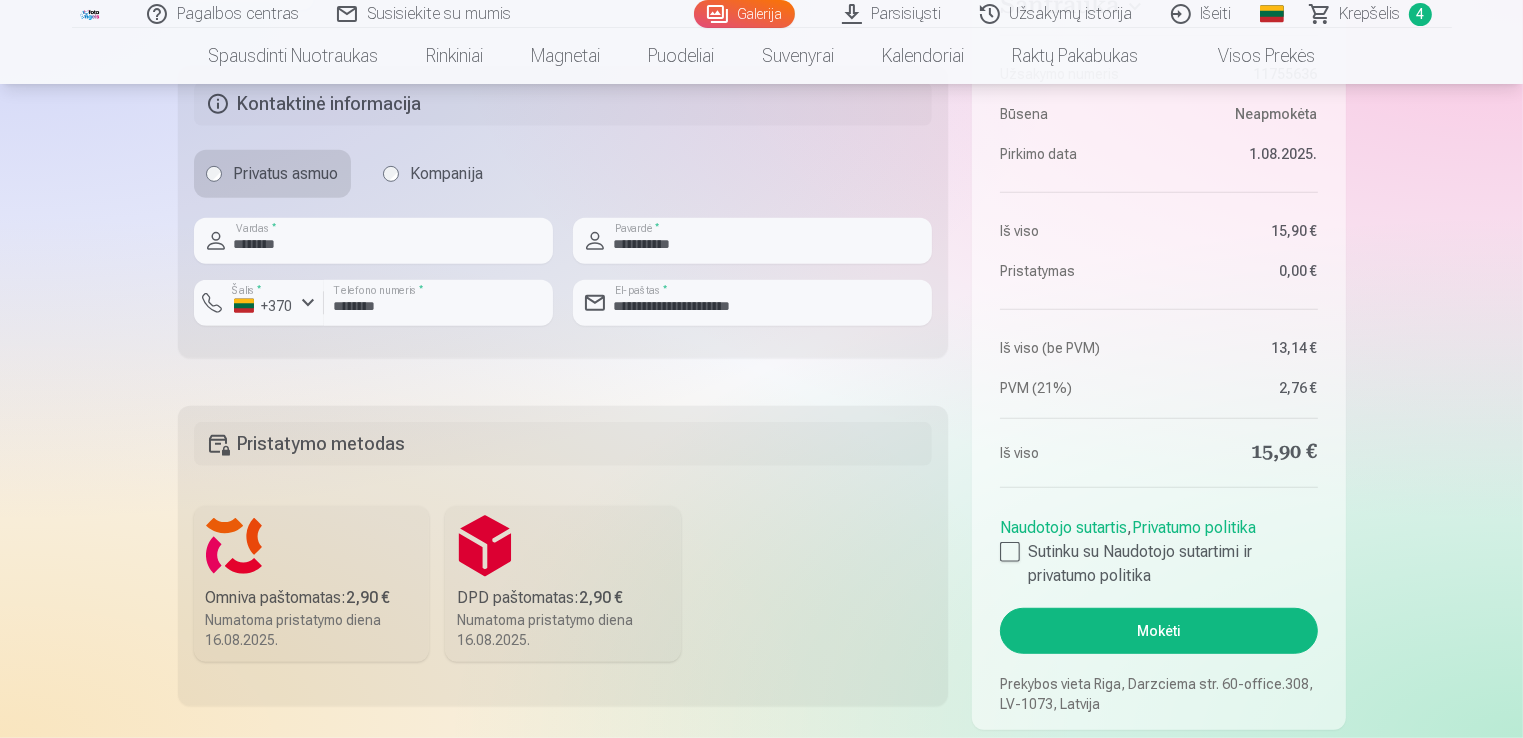 scroll, scrollTop: 1100, scrollLeft: 0, axis: vertical 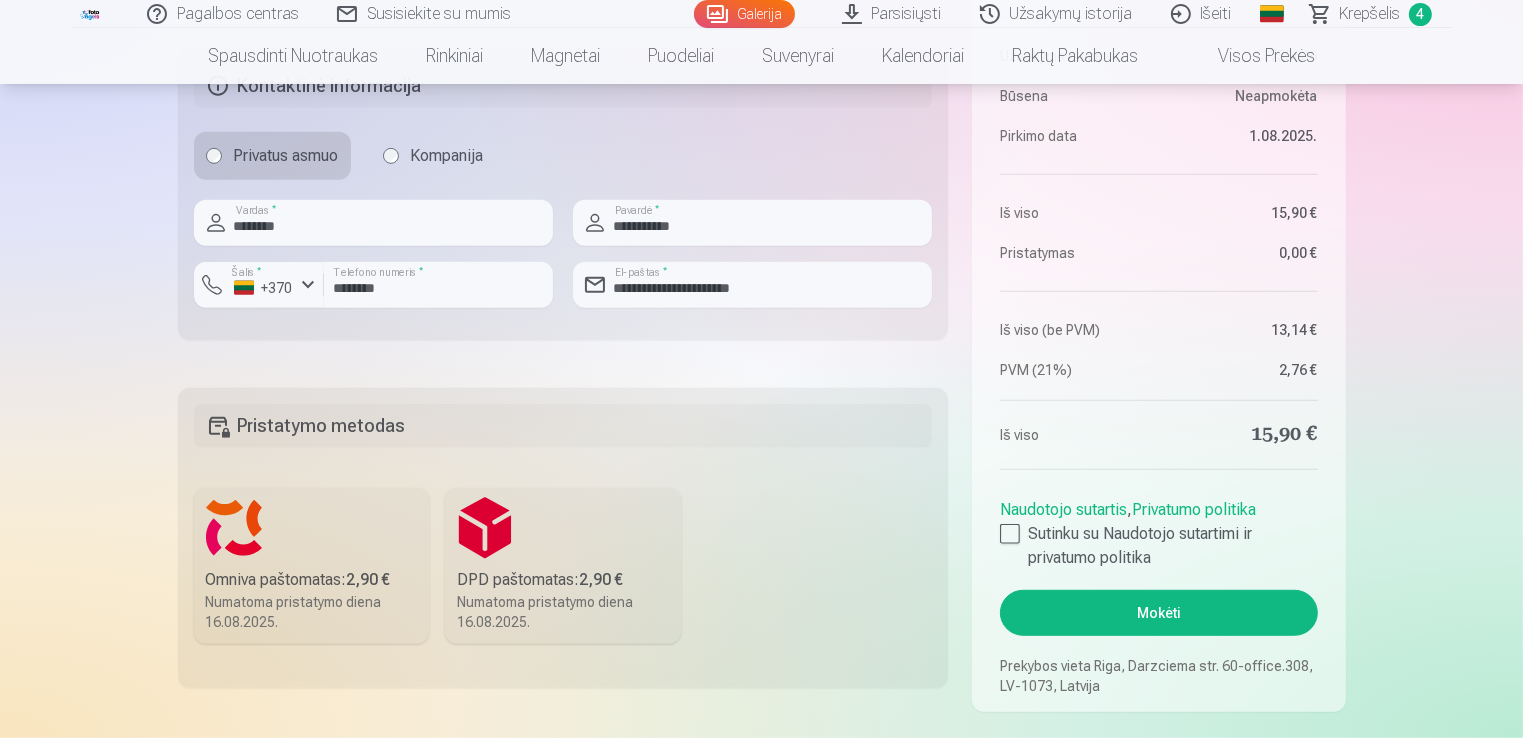 click on "Omniva paštomatas :  [PRICE] [CURRENCY] Numatoma pristatymo diena [DATE]." at bounding box center [312, 566] 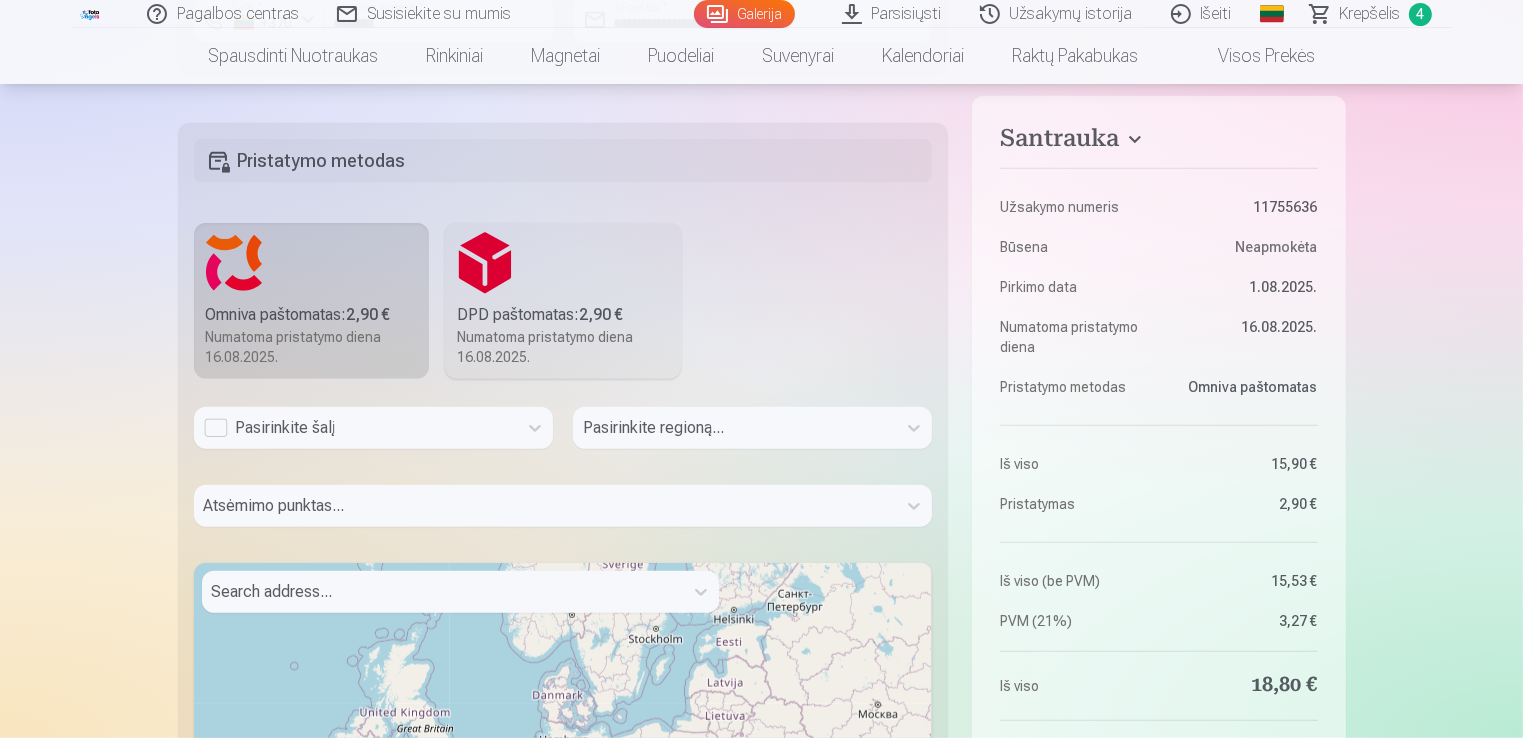 scroll, scrollTop: 1400, scrollLeft: 0, axis: vertical 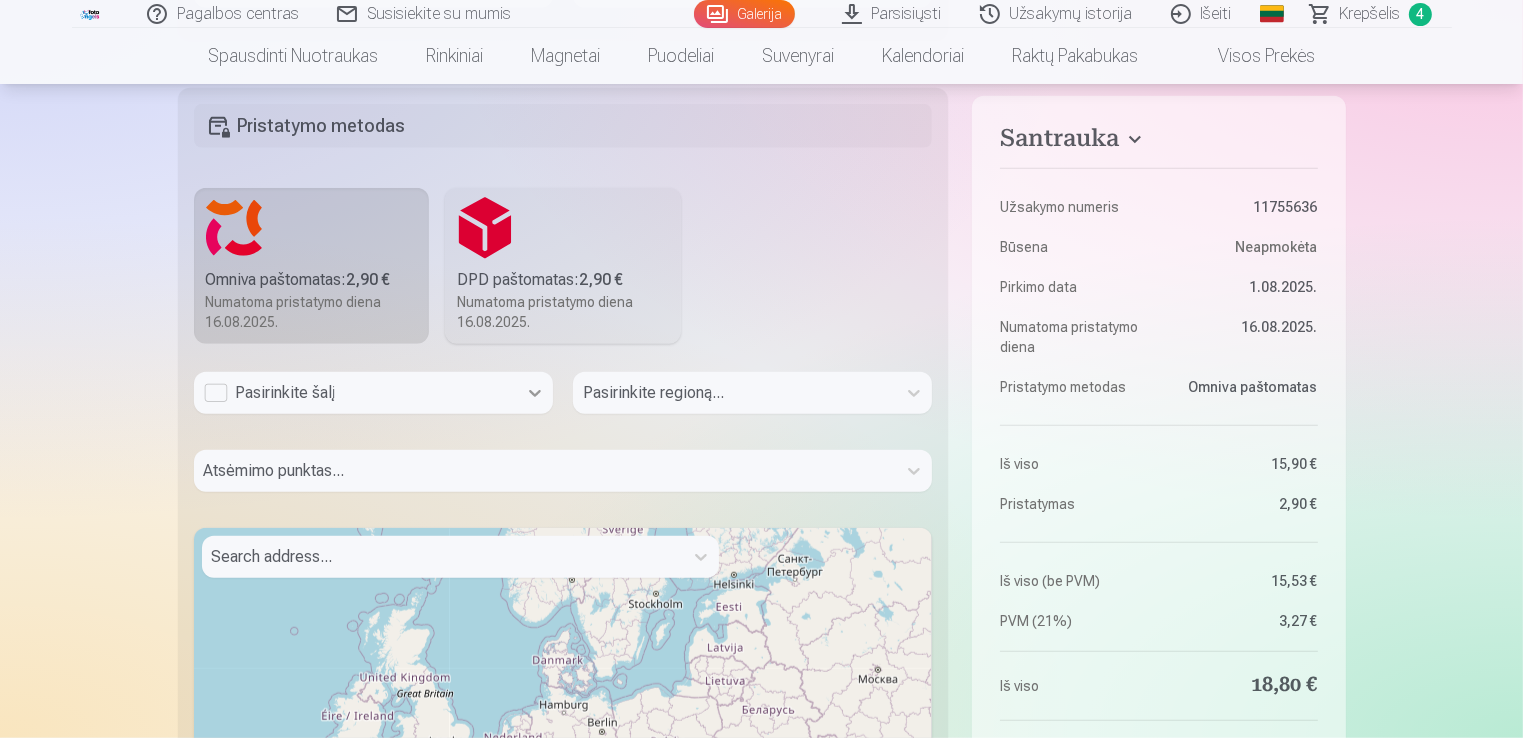 click 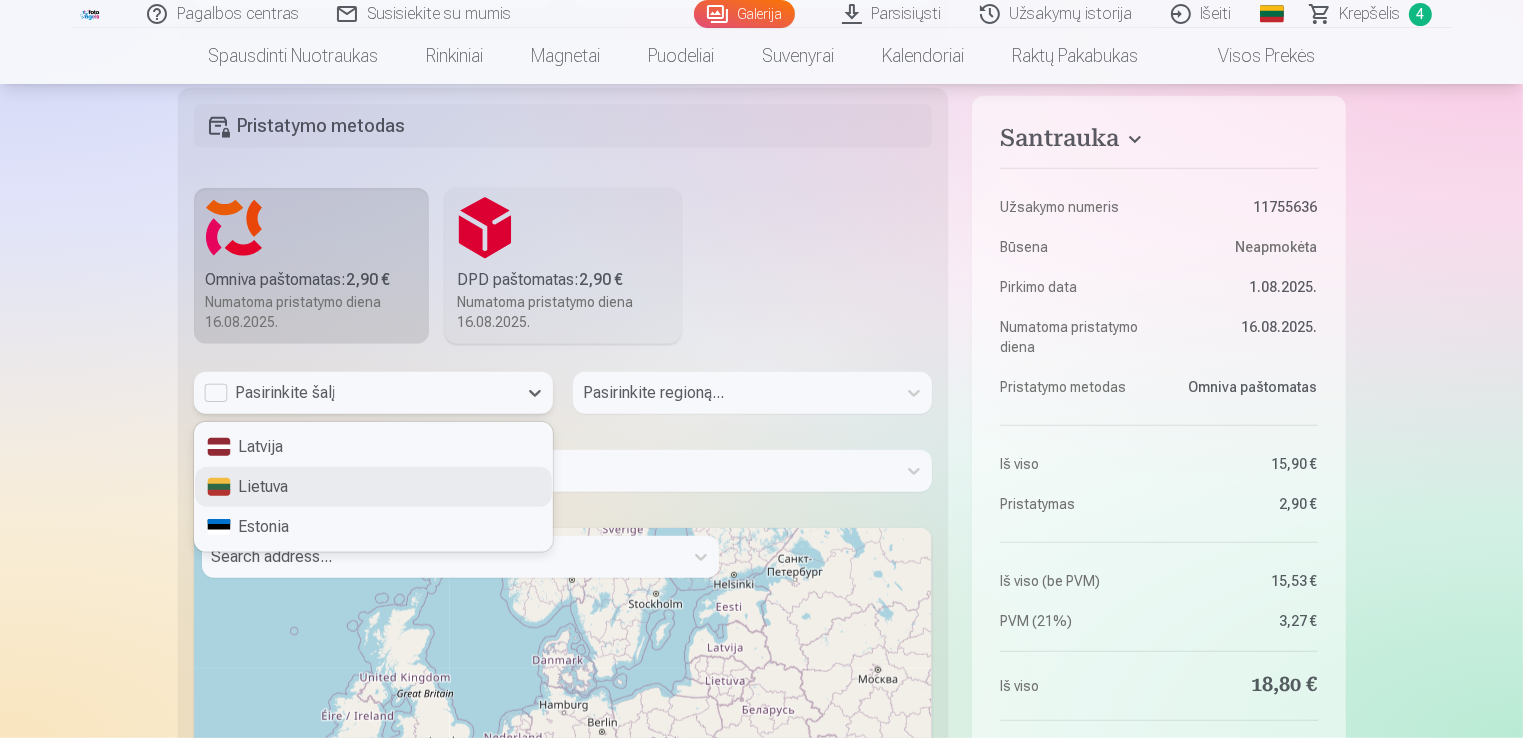 click on "Lietuva" at bounding box center (373, 487) 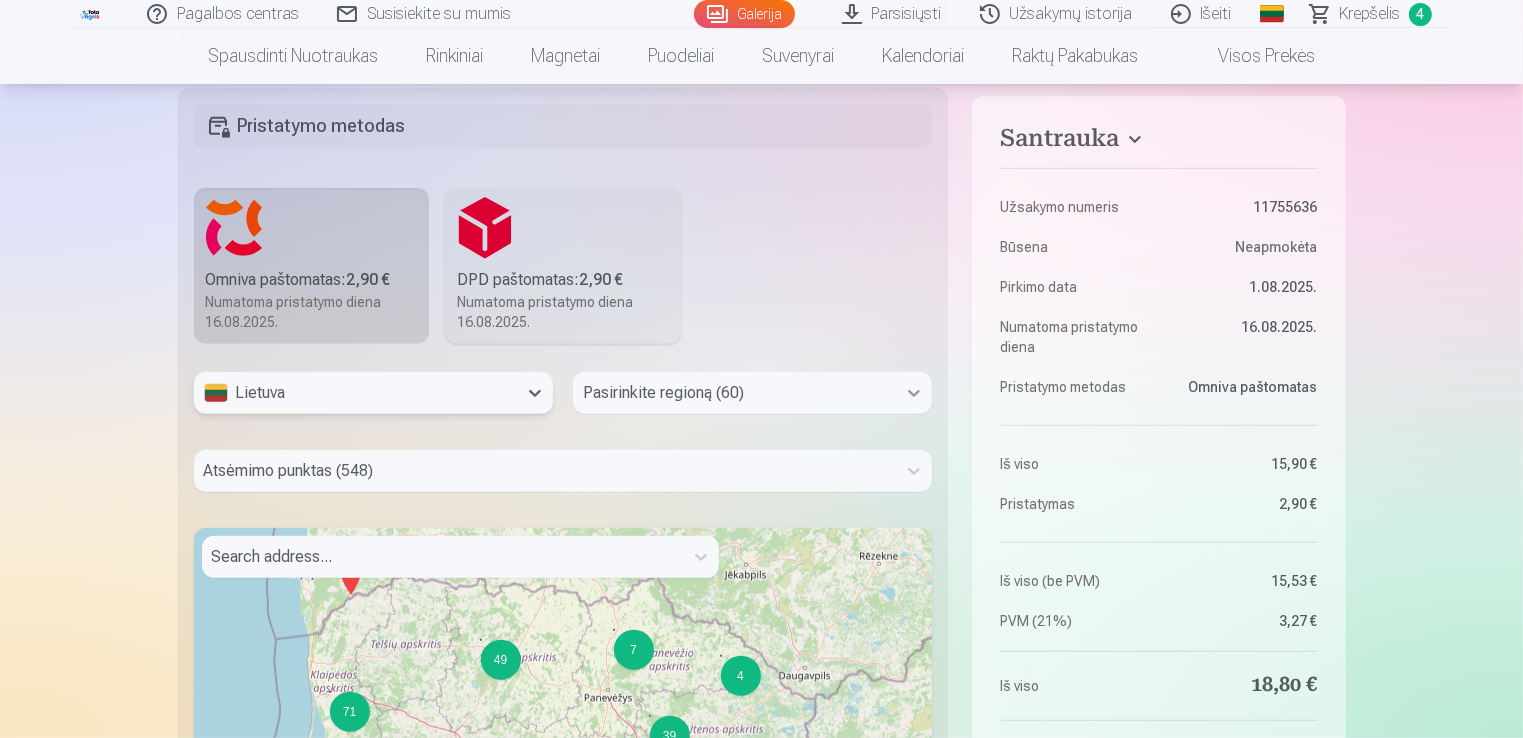 click 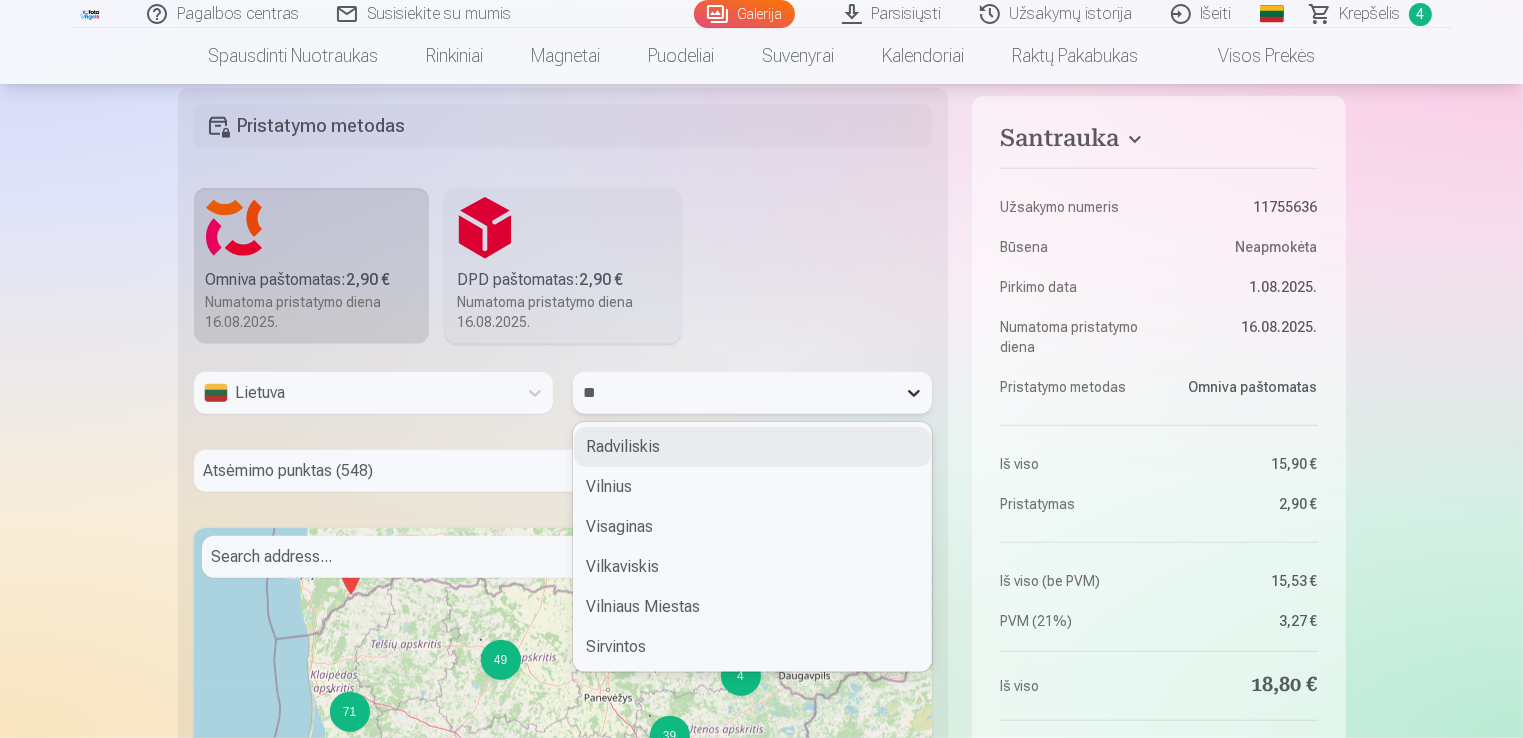 type on "***" 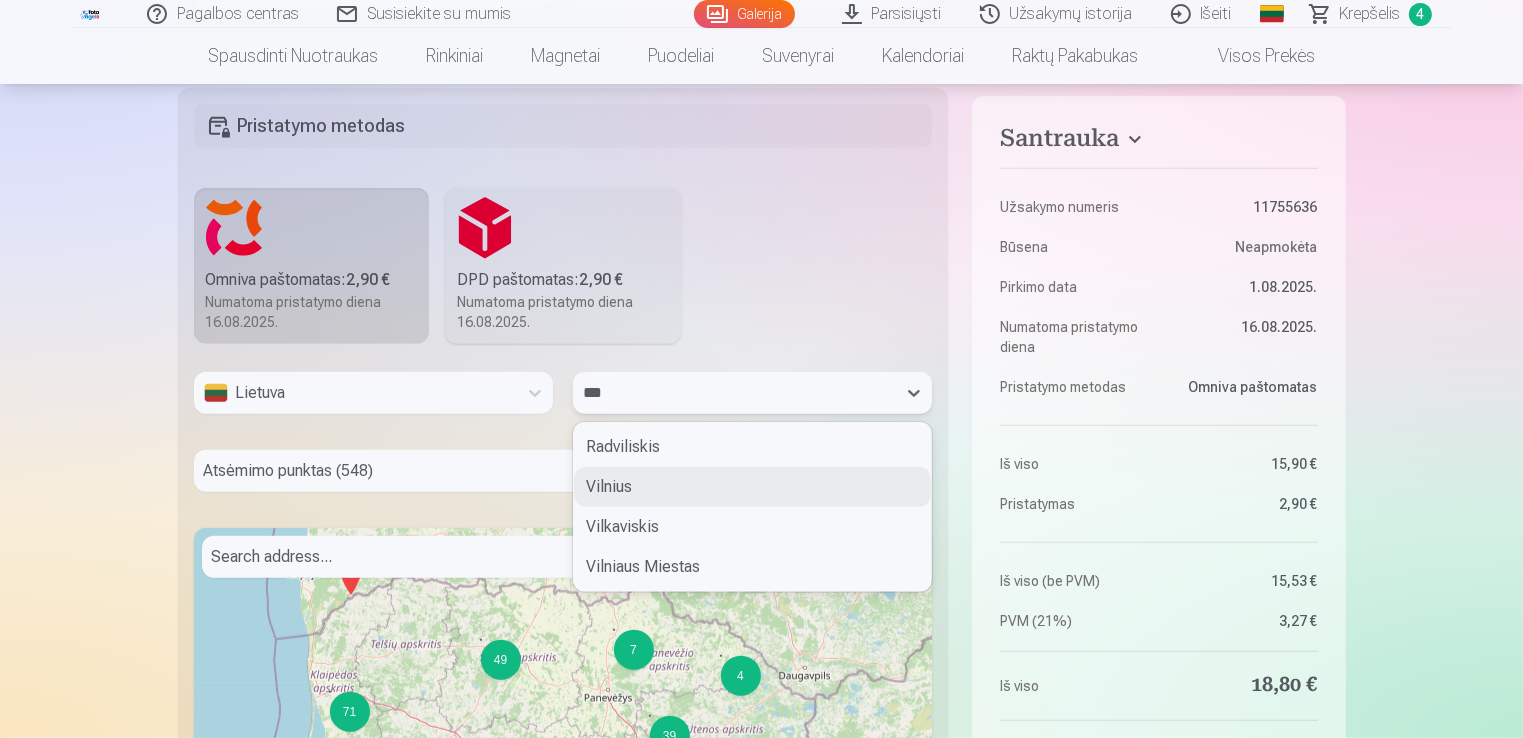 click on "Vilnius" at bounding box center [752, 487] 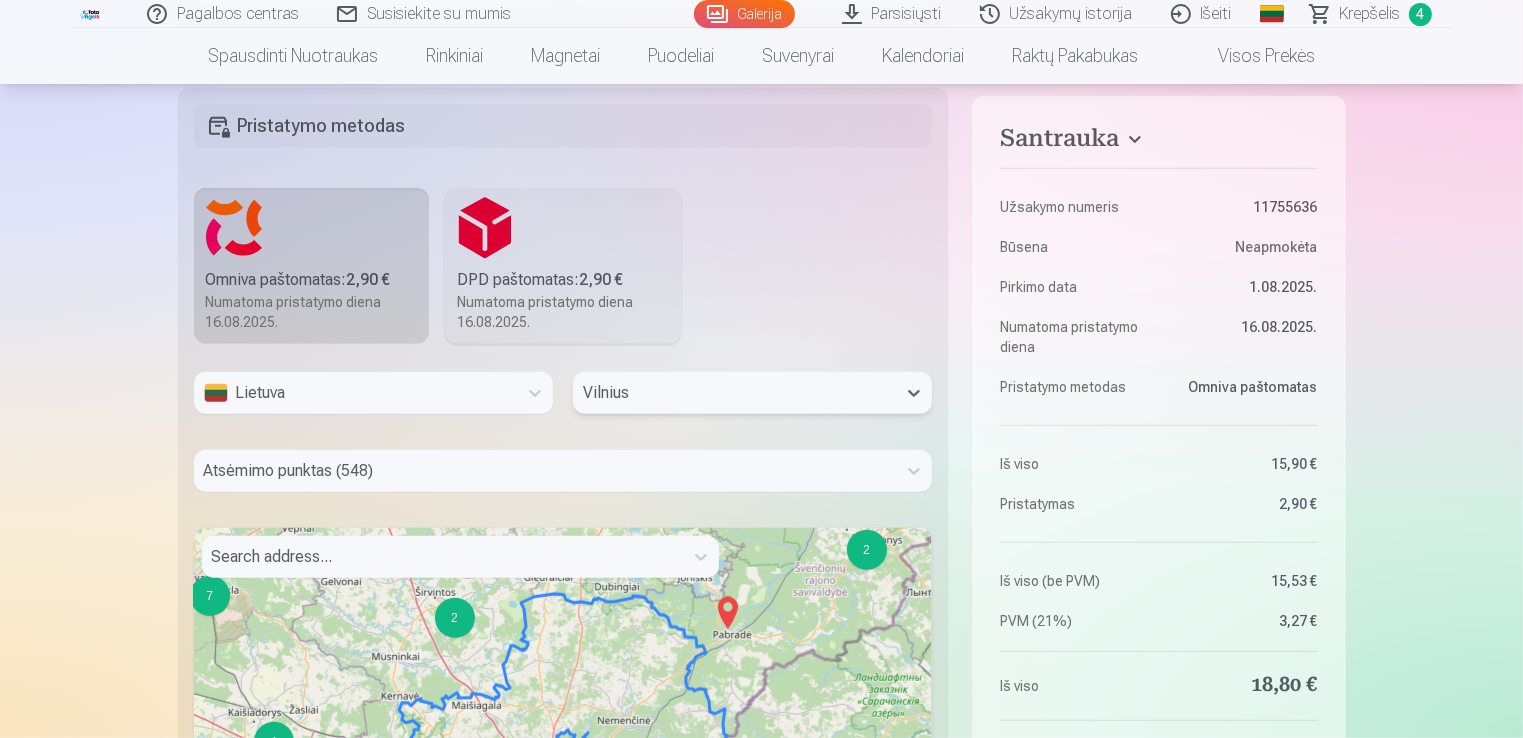 click on "Atsėmimo punktas (548)" at bounding box center [563, 471] 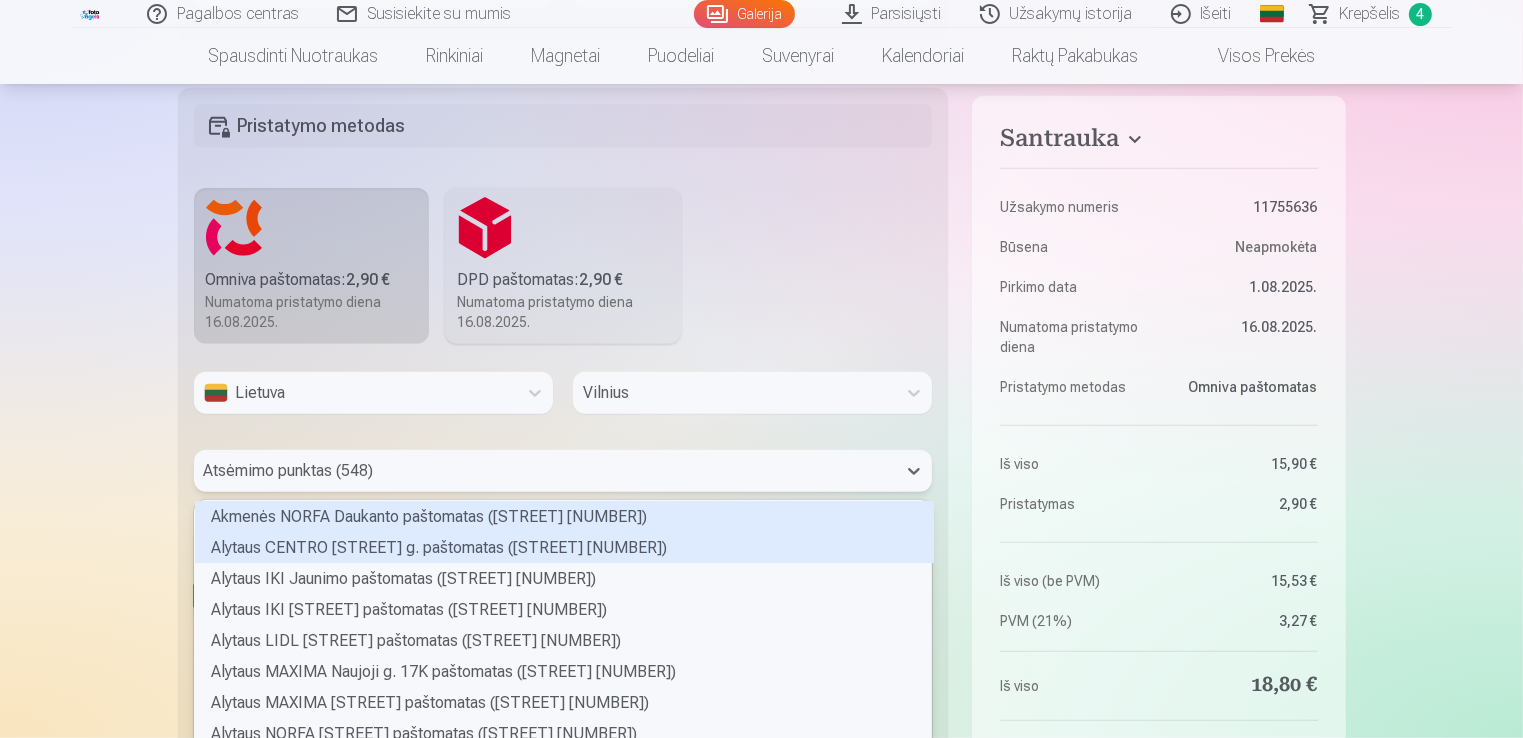 scroll, scrollTop: 1471, scrollLeft: 0, axis: vertical 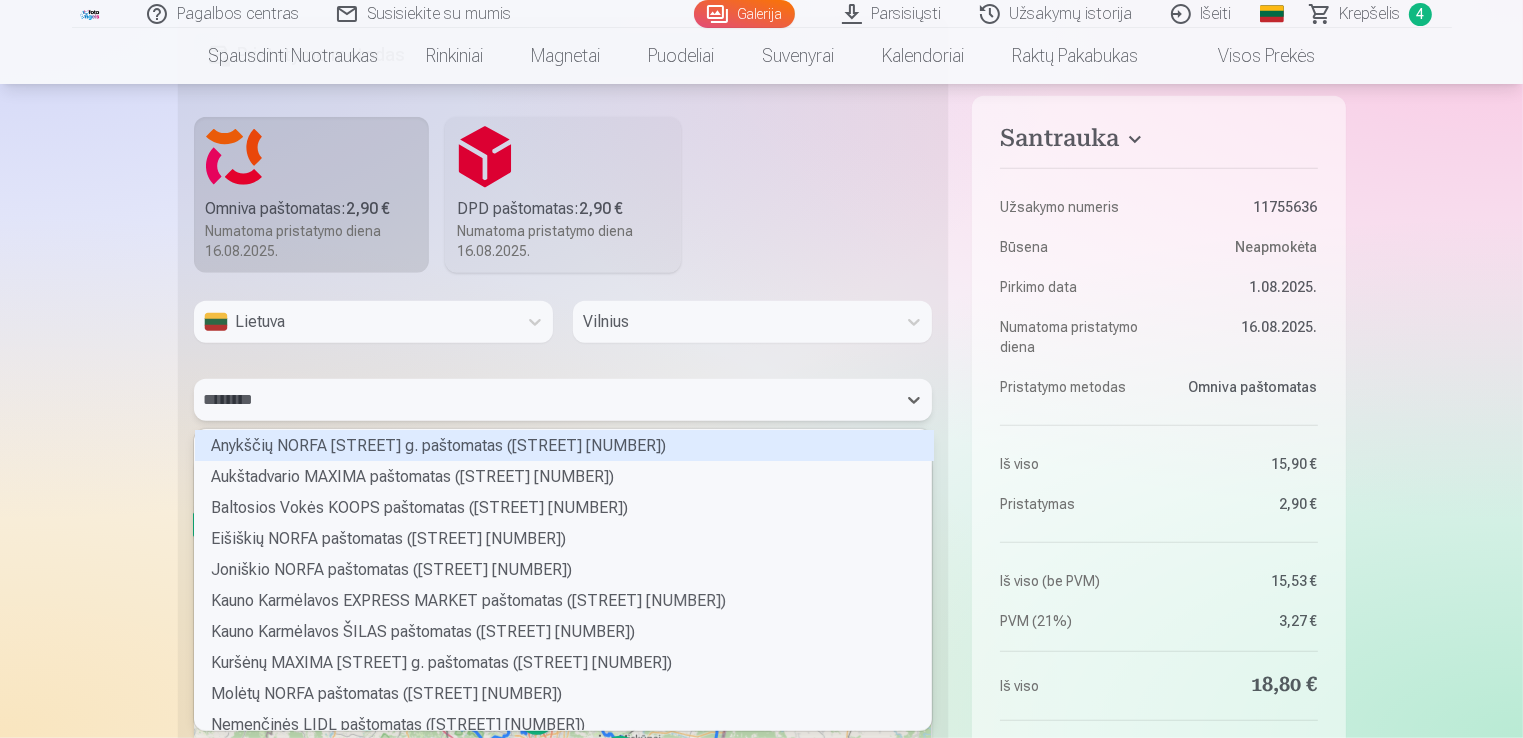 type on "********" 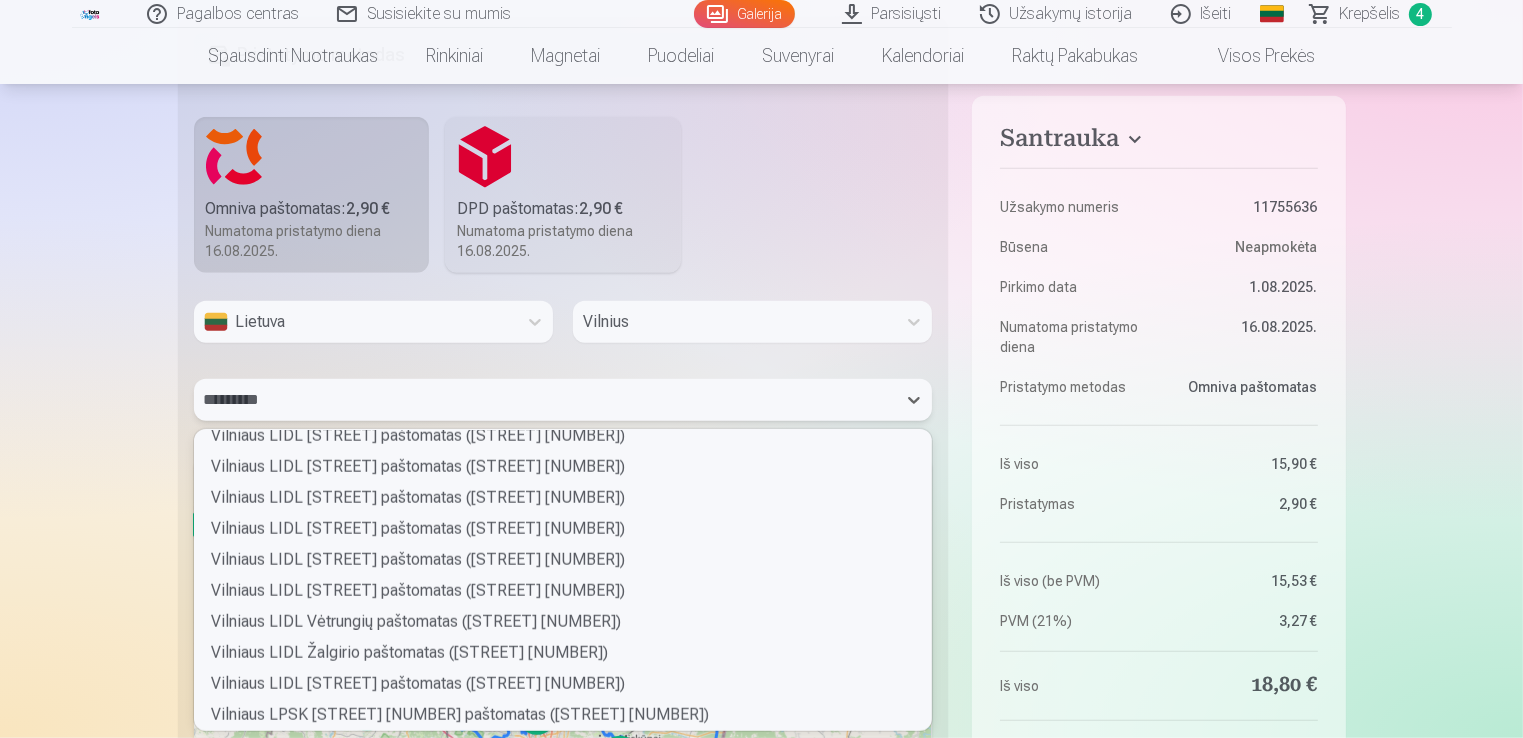 scroll, scrollTop: 2100, scrollLeft: 0, axis: vertical 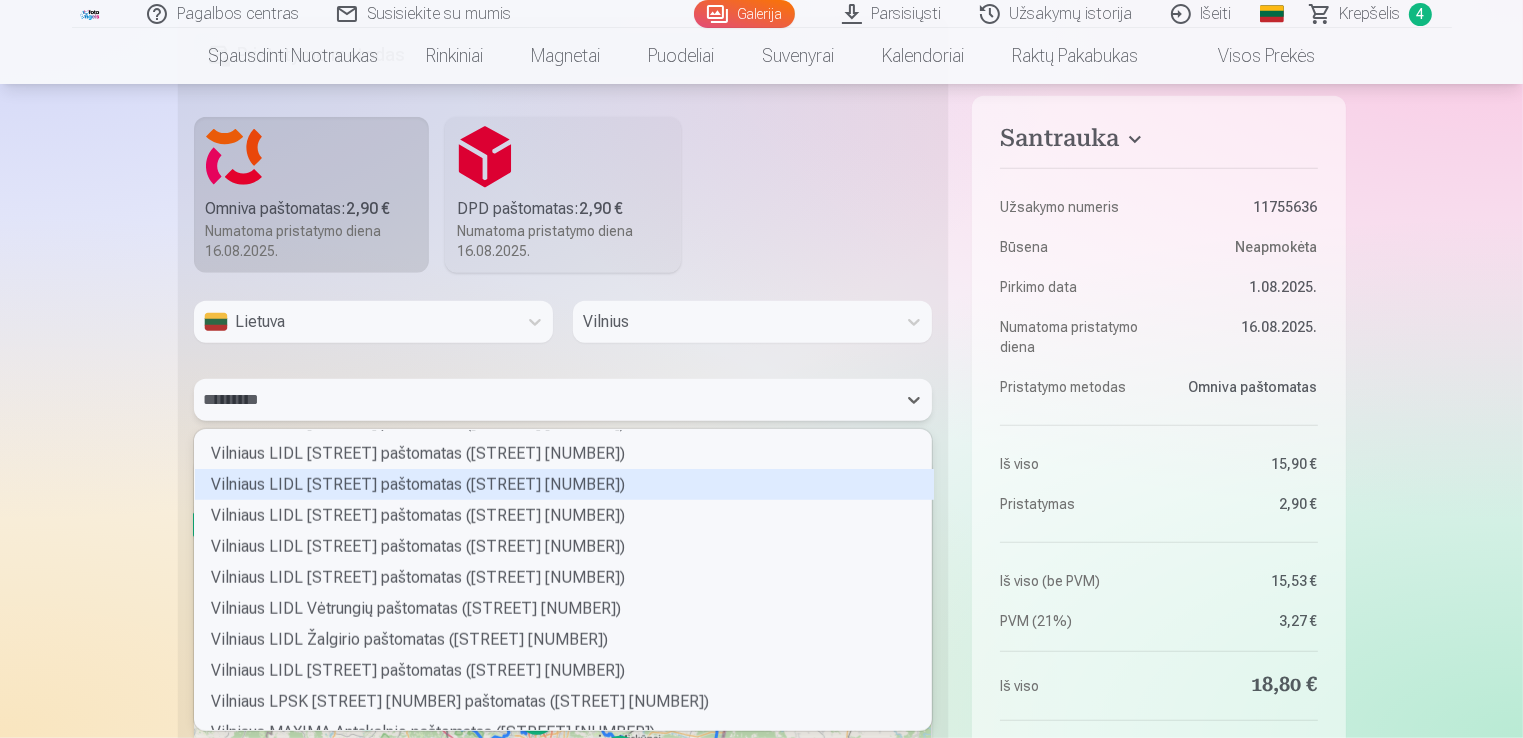 click on "Vilniaus LIDL [STREET] paštomatas ([STREET] [NUMBER])" at bounding box center [564, 484] 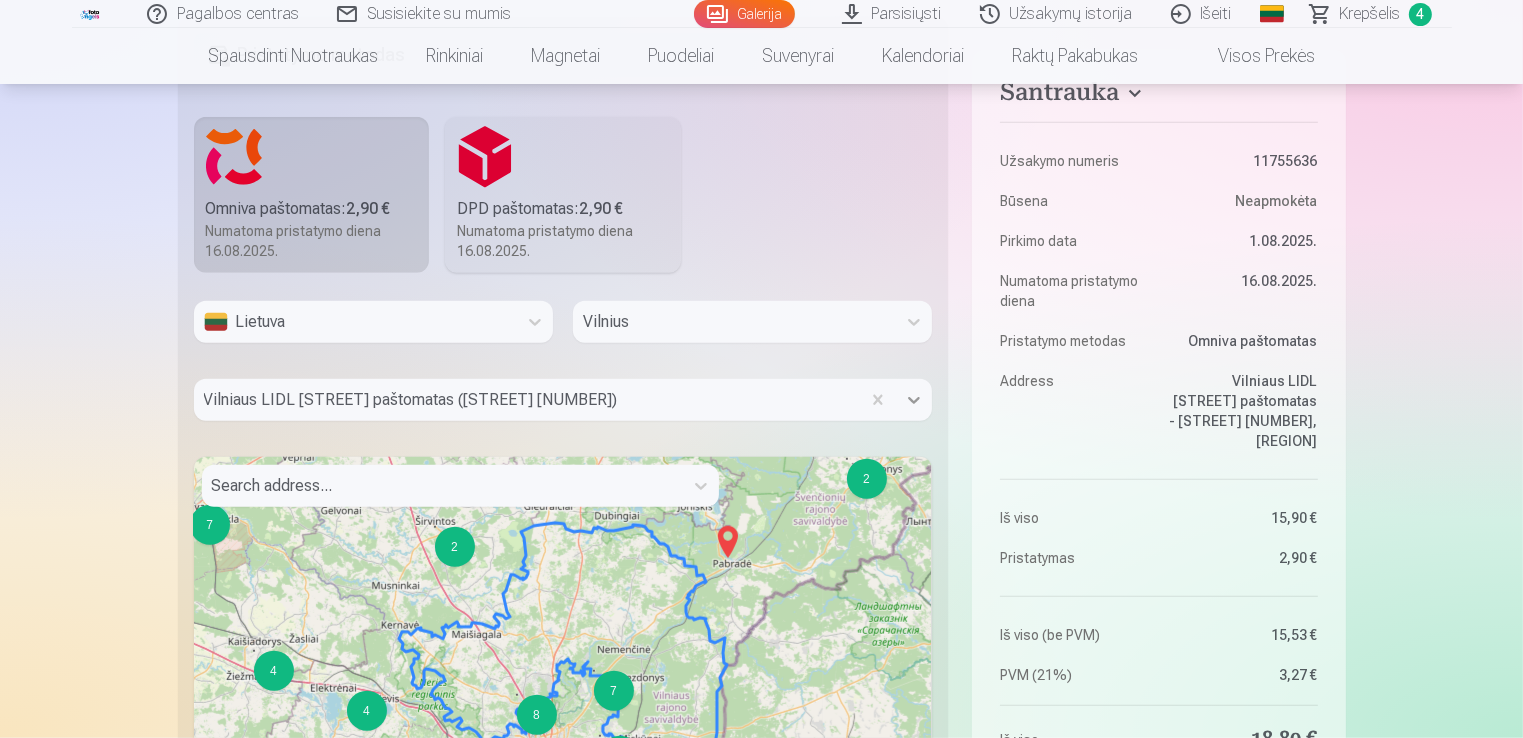 click 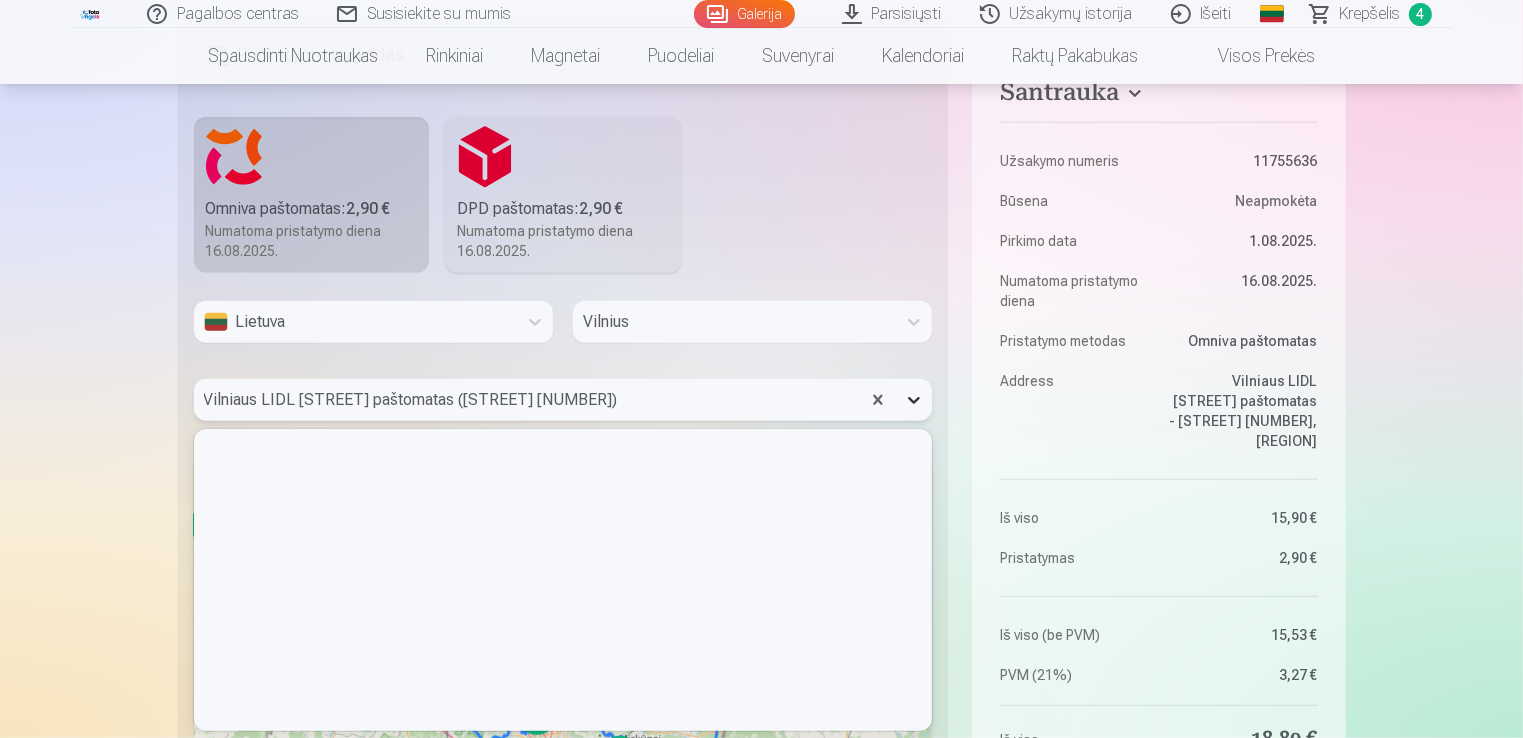 scroll, scrollTop: 12348, scrollLeft: 0, axis: vertical 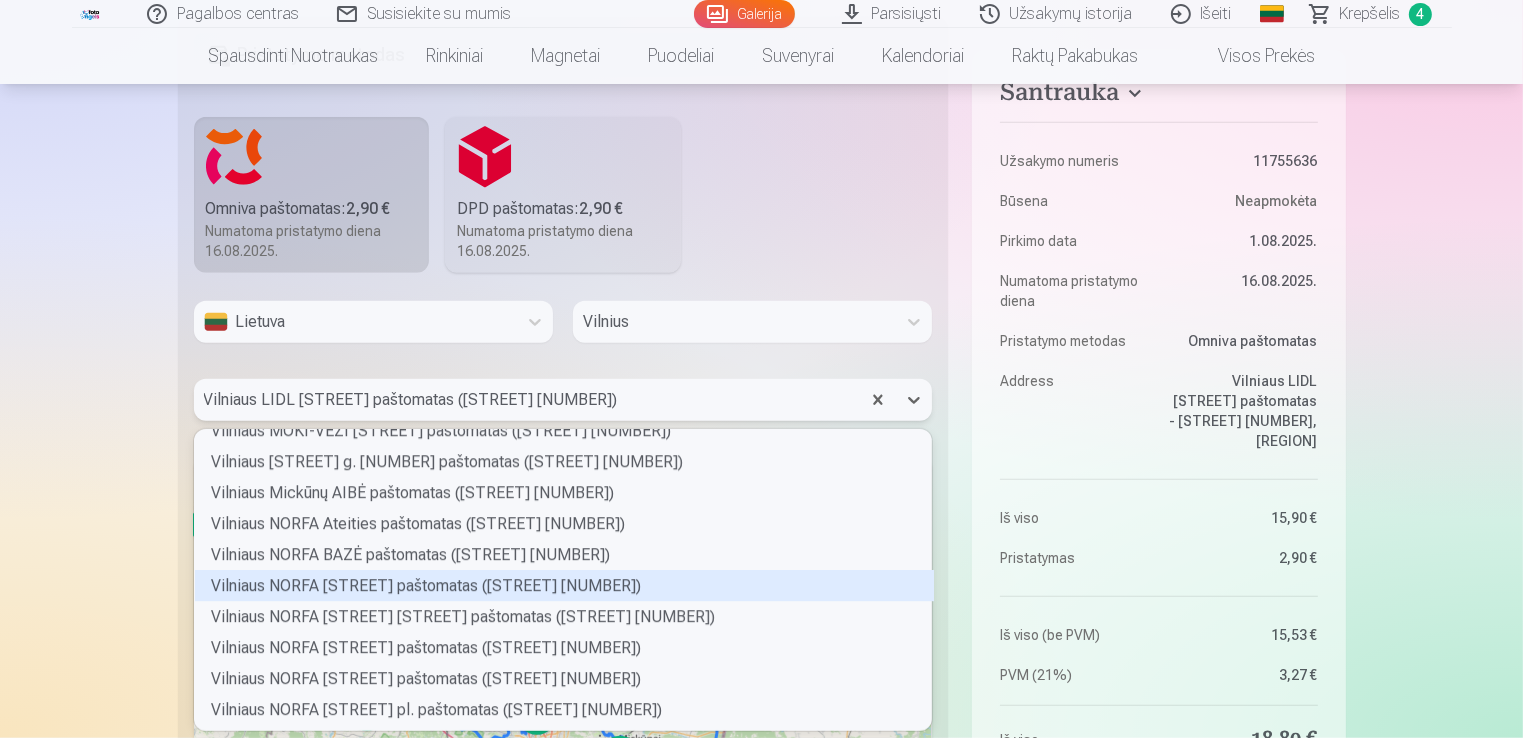click on "Vilniaus NORFA [STREET] paštomatas ([STREET] [NUMBER])" at bounding box center [564, 585] 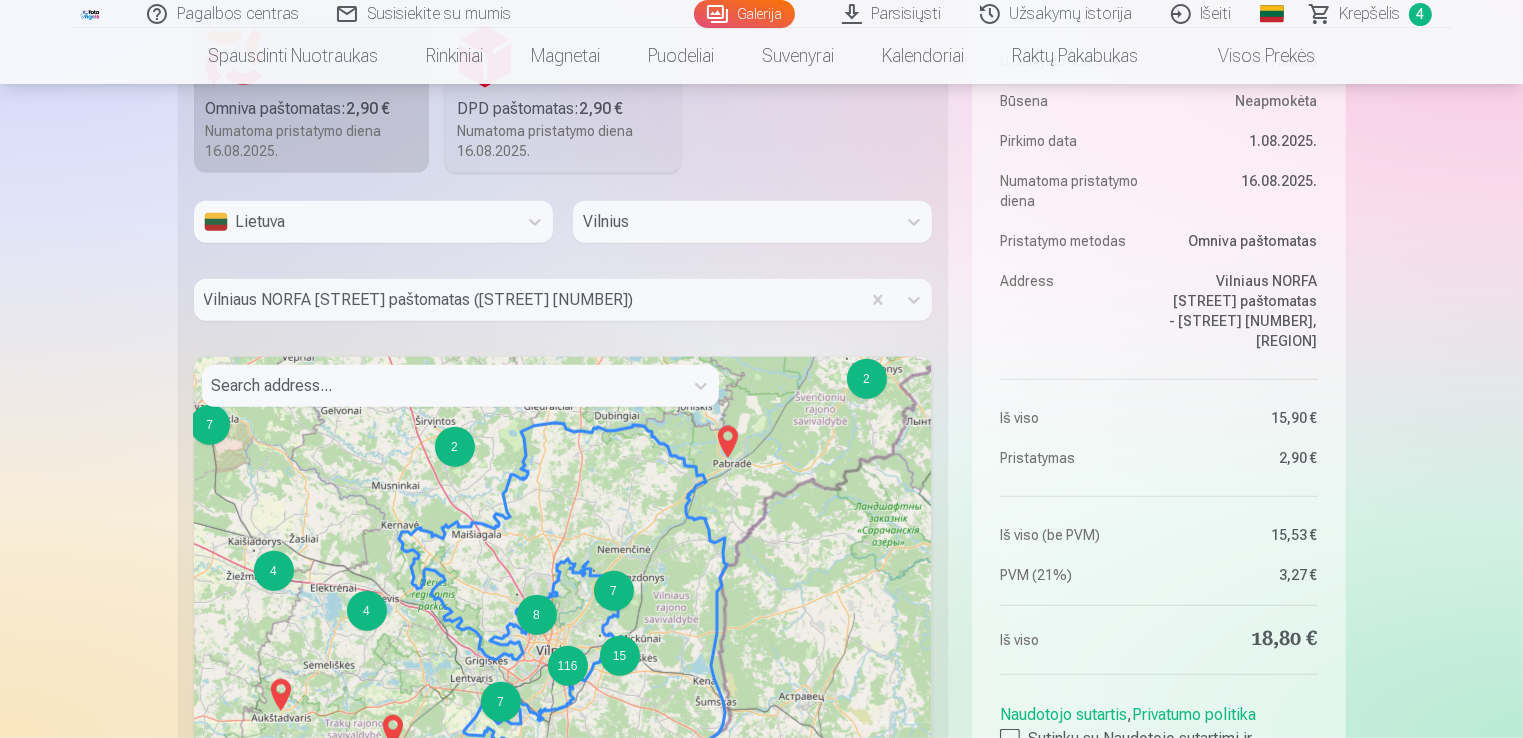 scroll, scrollTop: 1671, scrollLeft: 0, axis: vertical 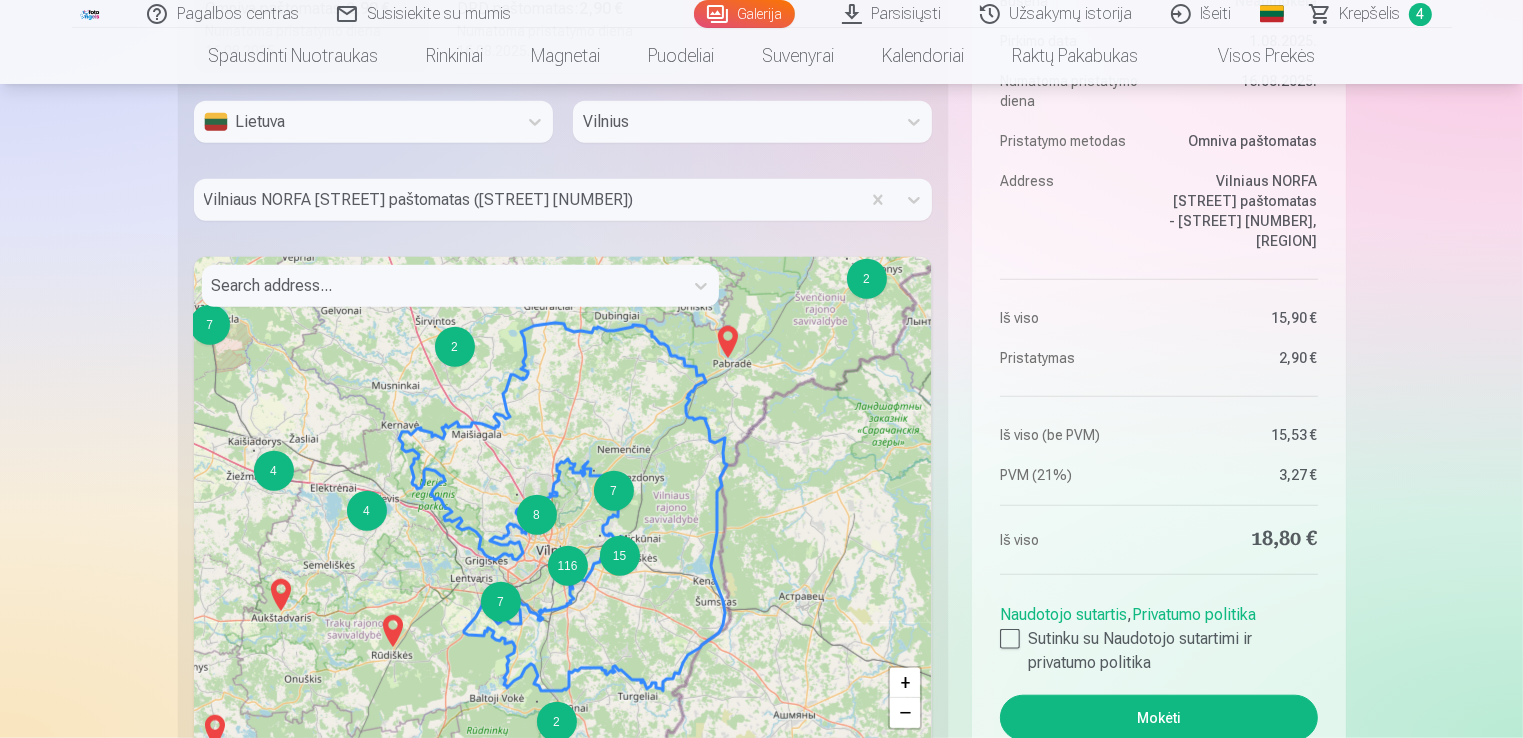 click on "Mokėti" at bounding box center (1158, 718) 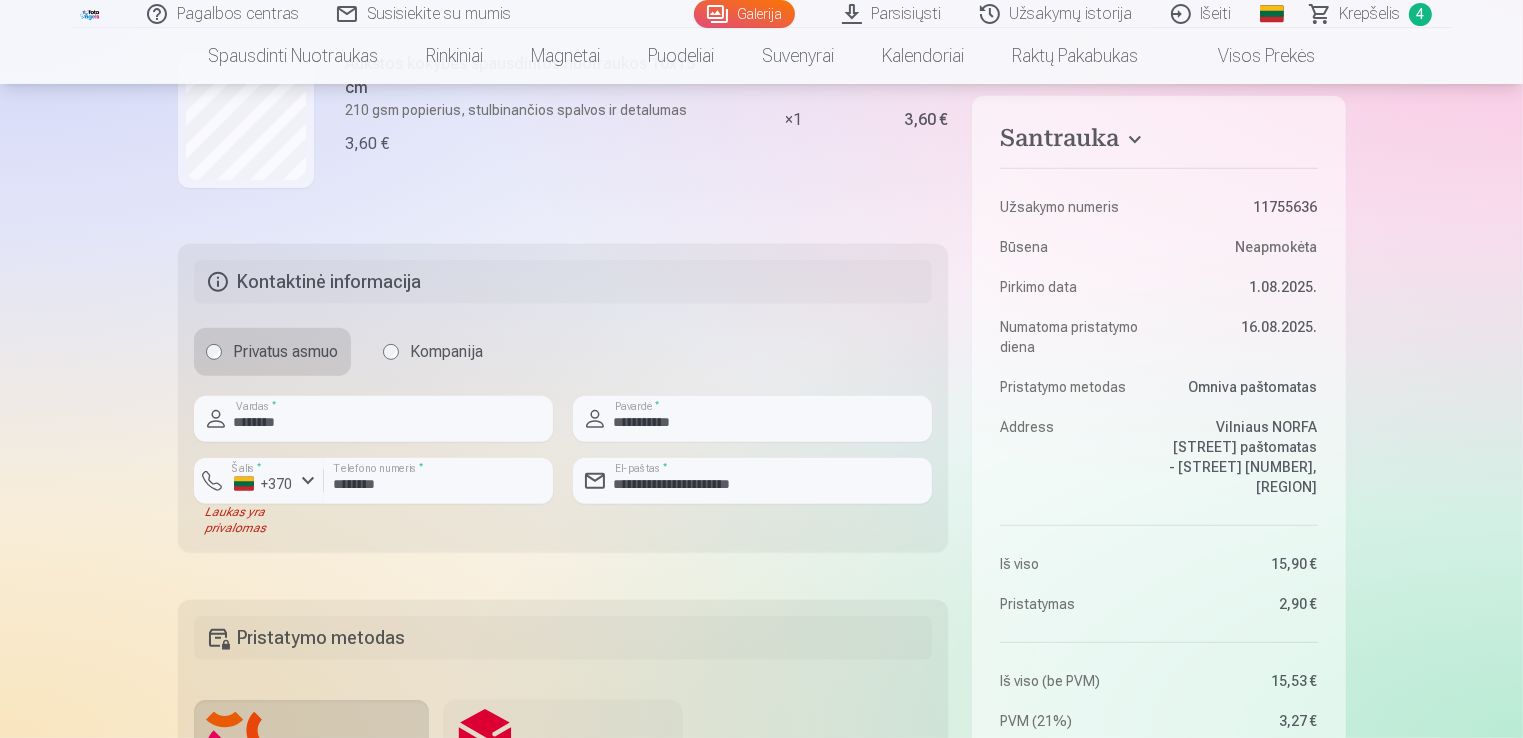scroll, scrollTop: 871, scrollLeft: 0, axis: vertical 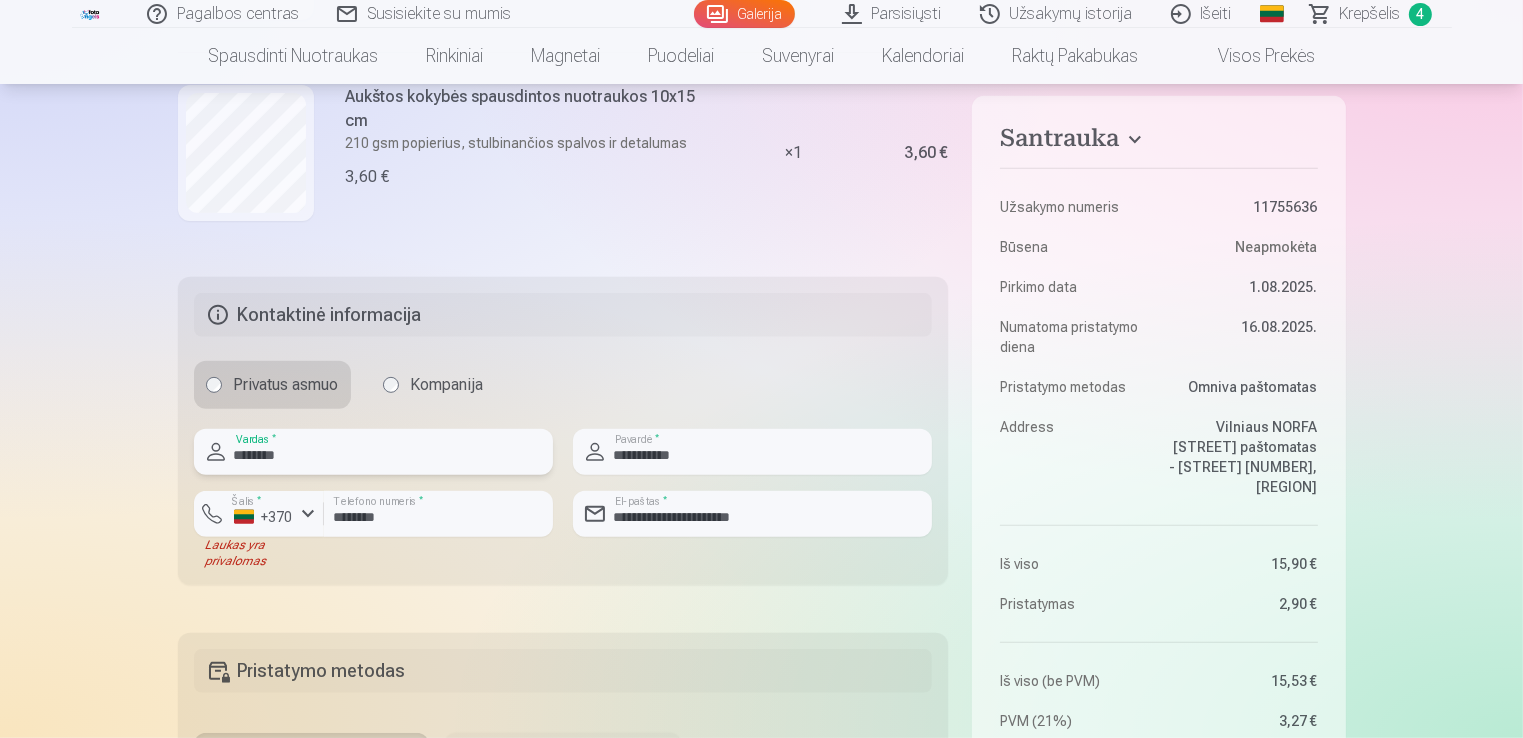 click on "********" at bounding box center (373, 452) 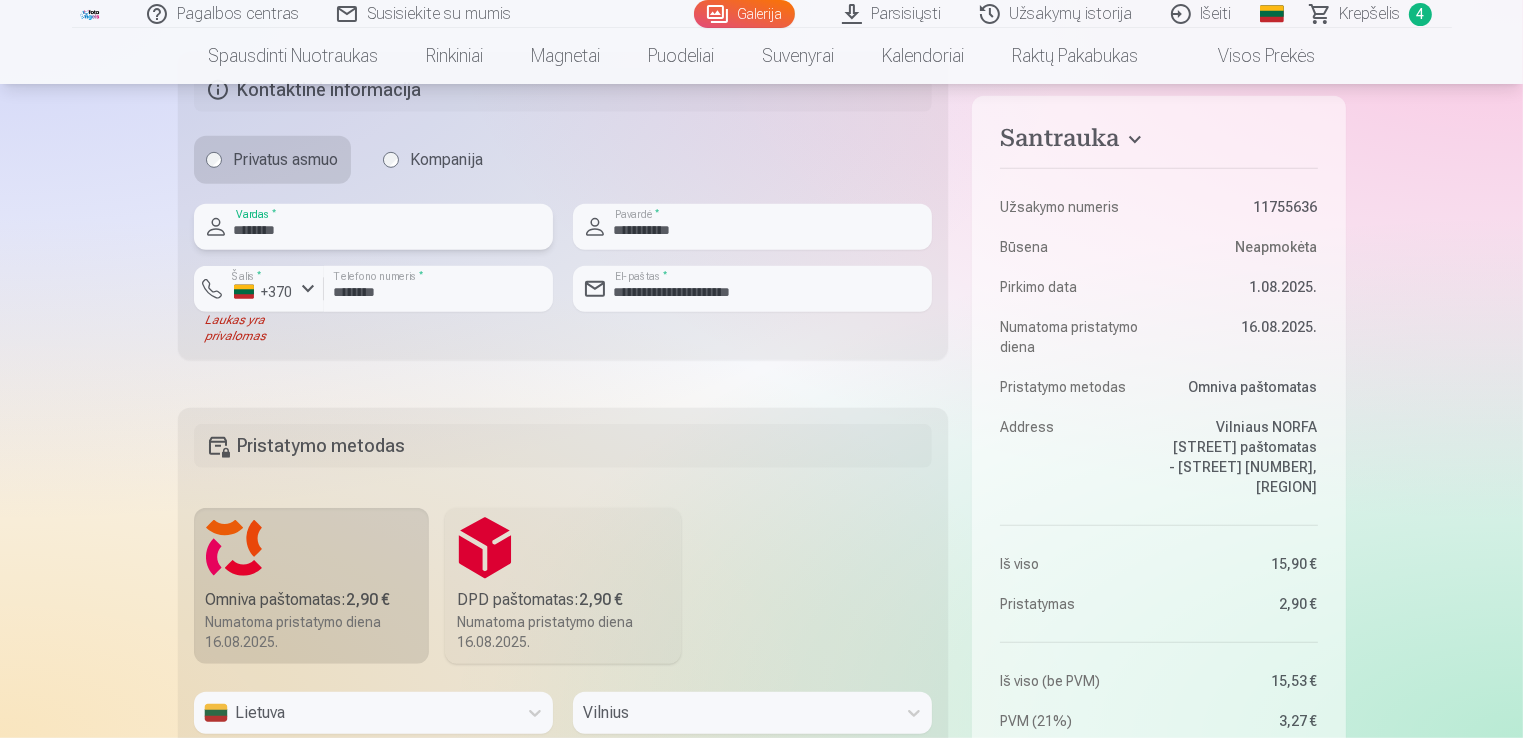 scroll, scrollTop: 1100, scrollLeft: 0, axis: vertical 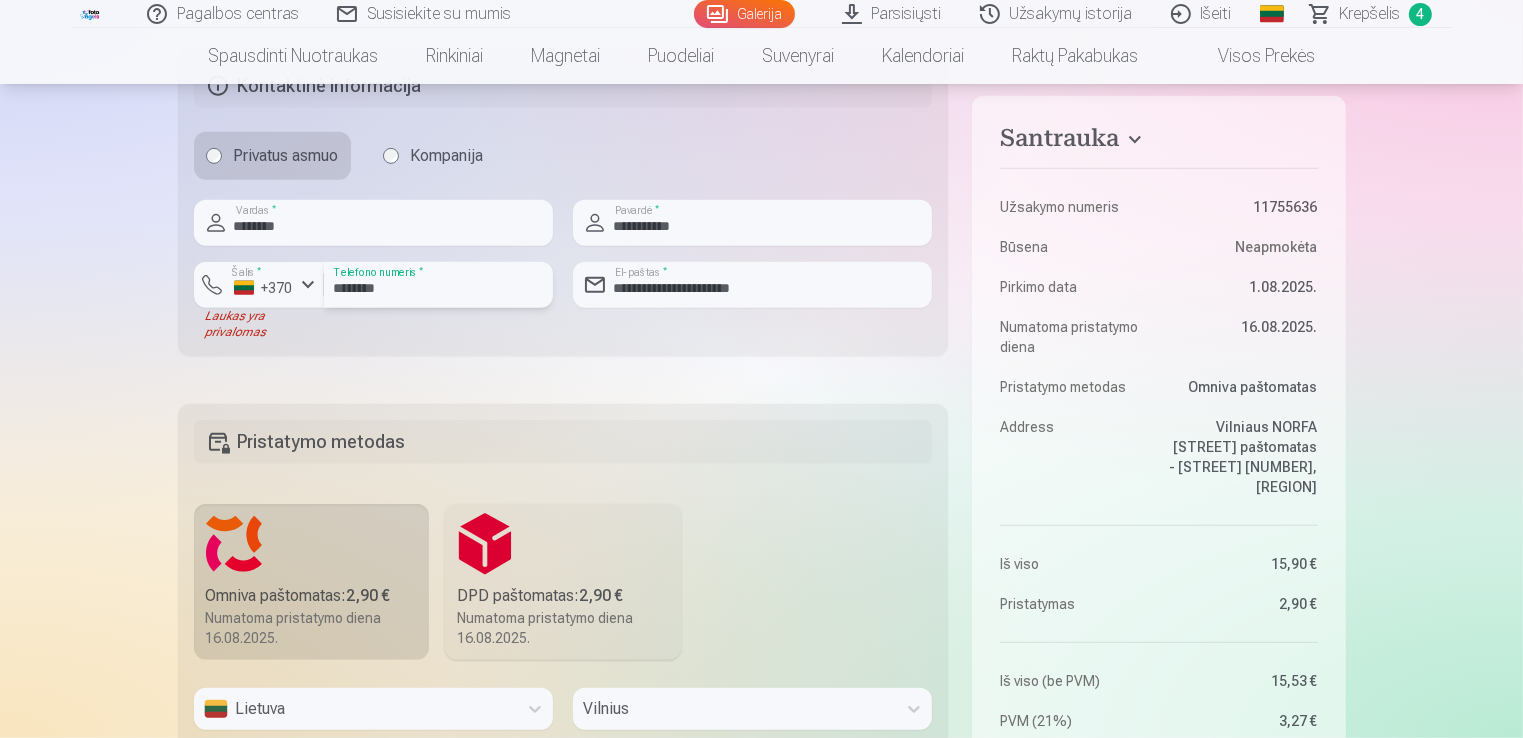 click on "********" at bounding box center (438, 285) 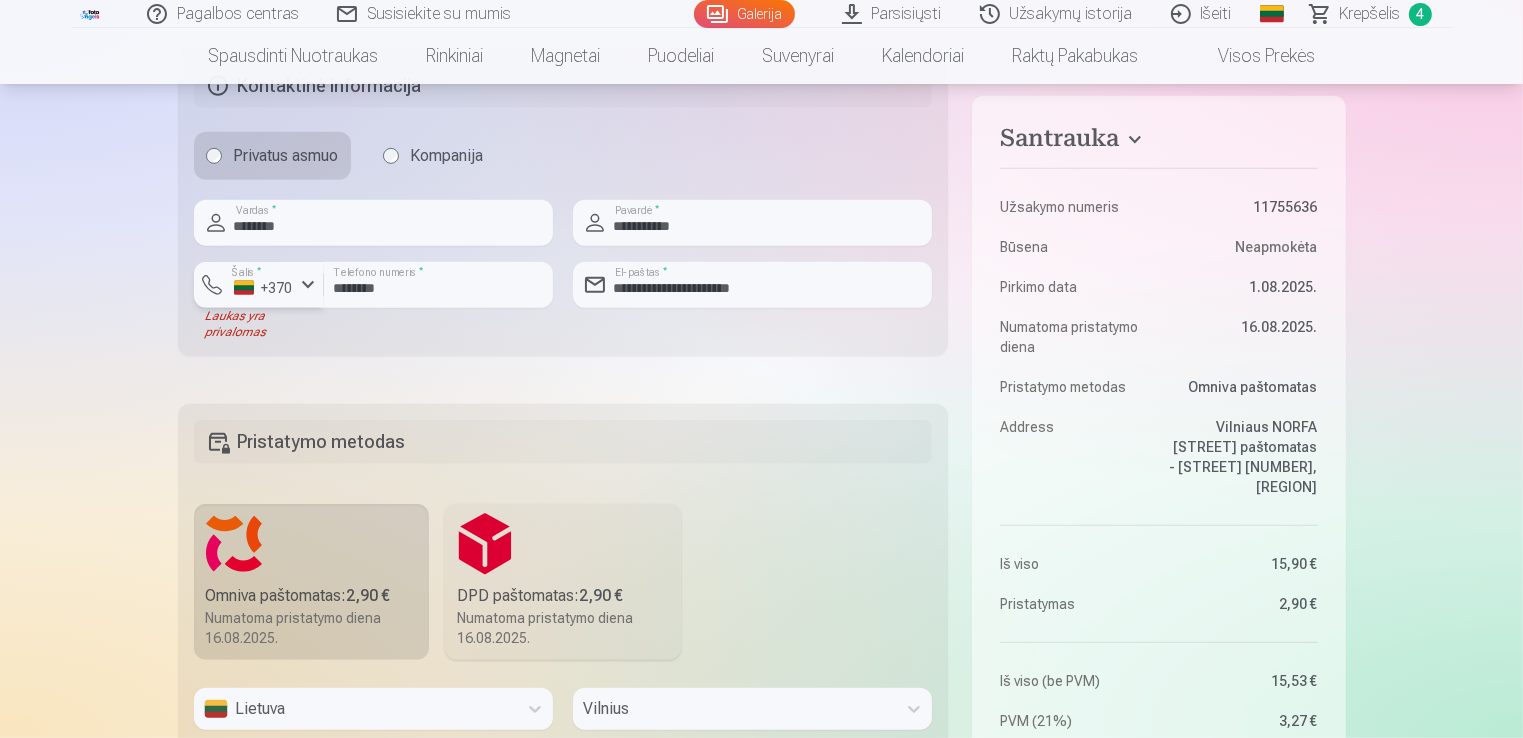 click at bounding box center (308, 285) 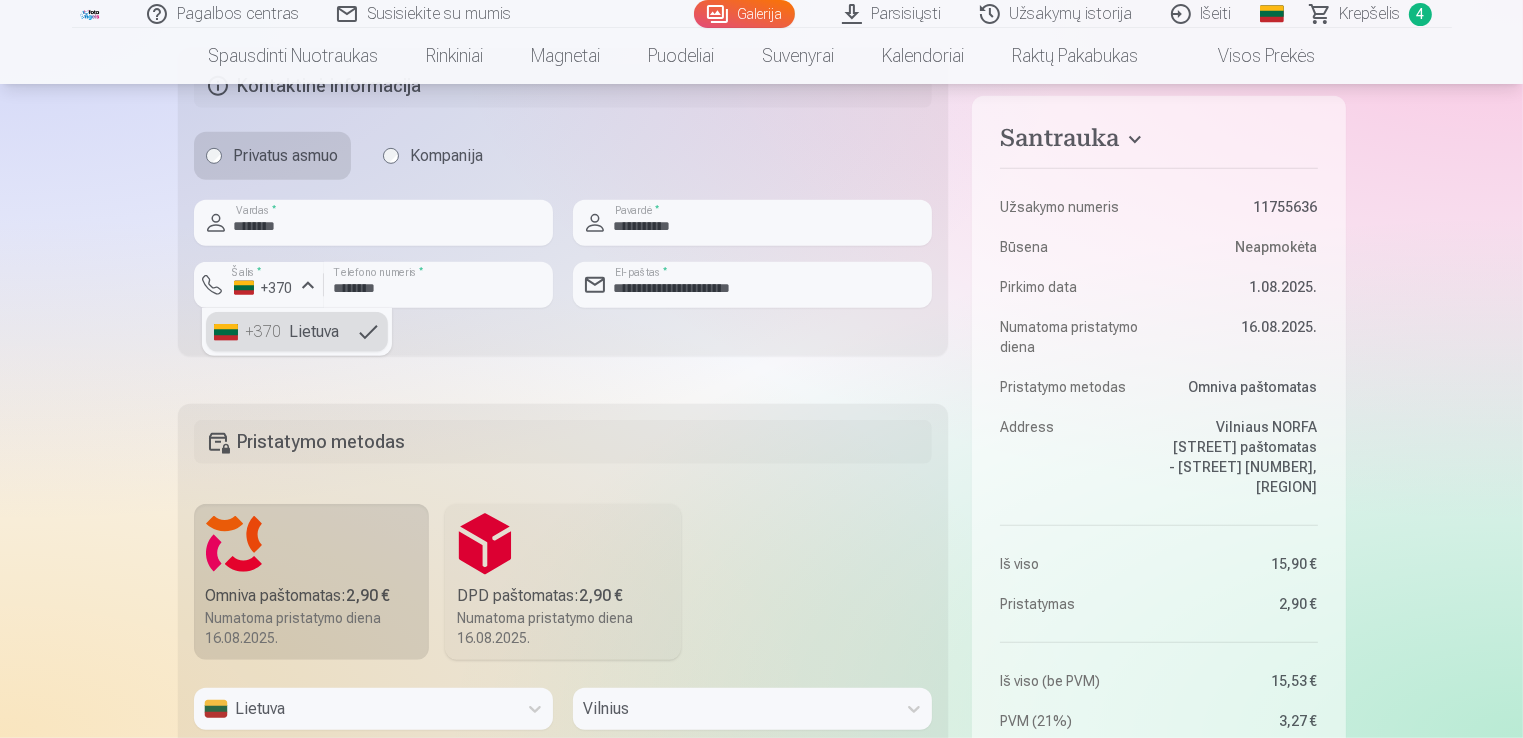 click on "+370" at bounding box center [266, 332] 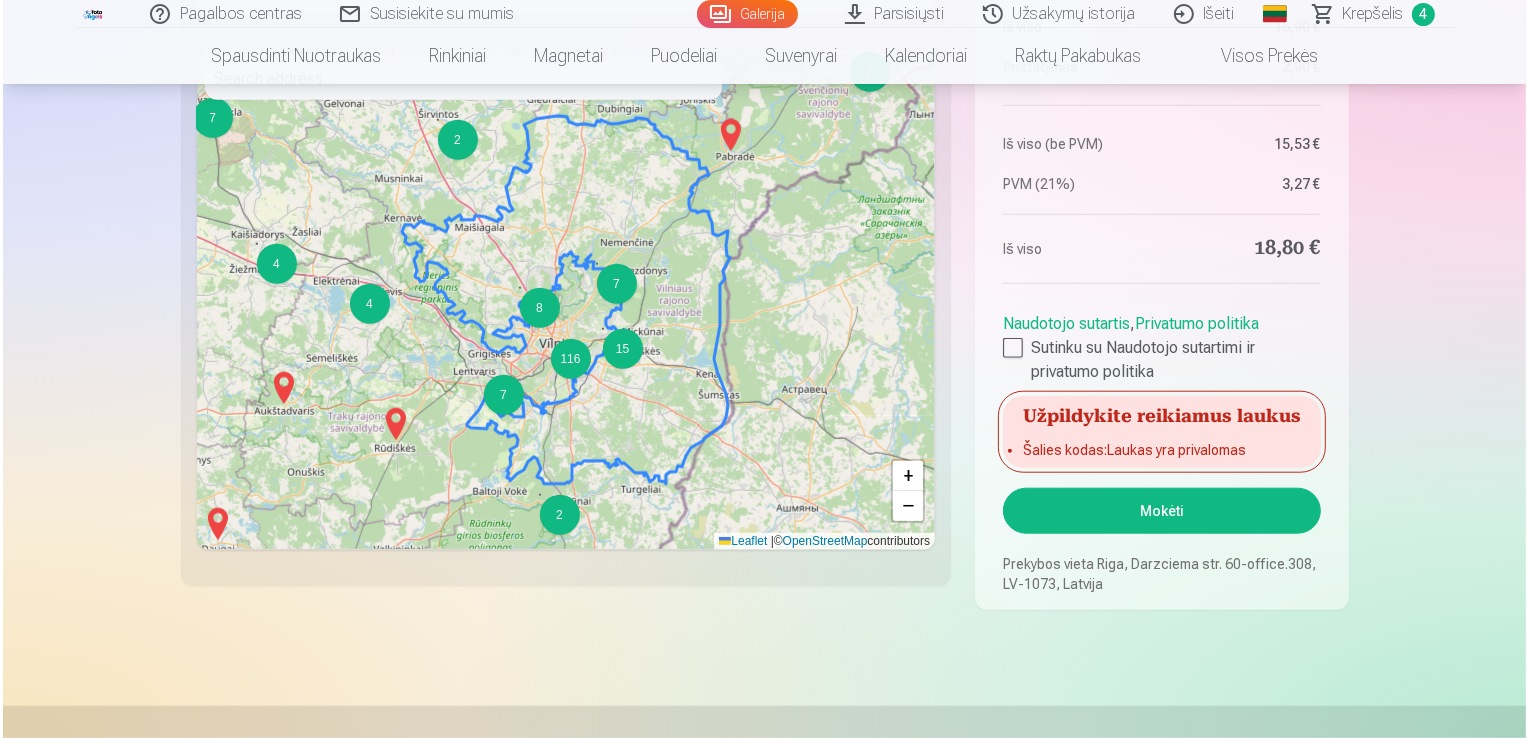 scroll, scrollTop: 1900, scrollLeft: 0, axis: vertical 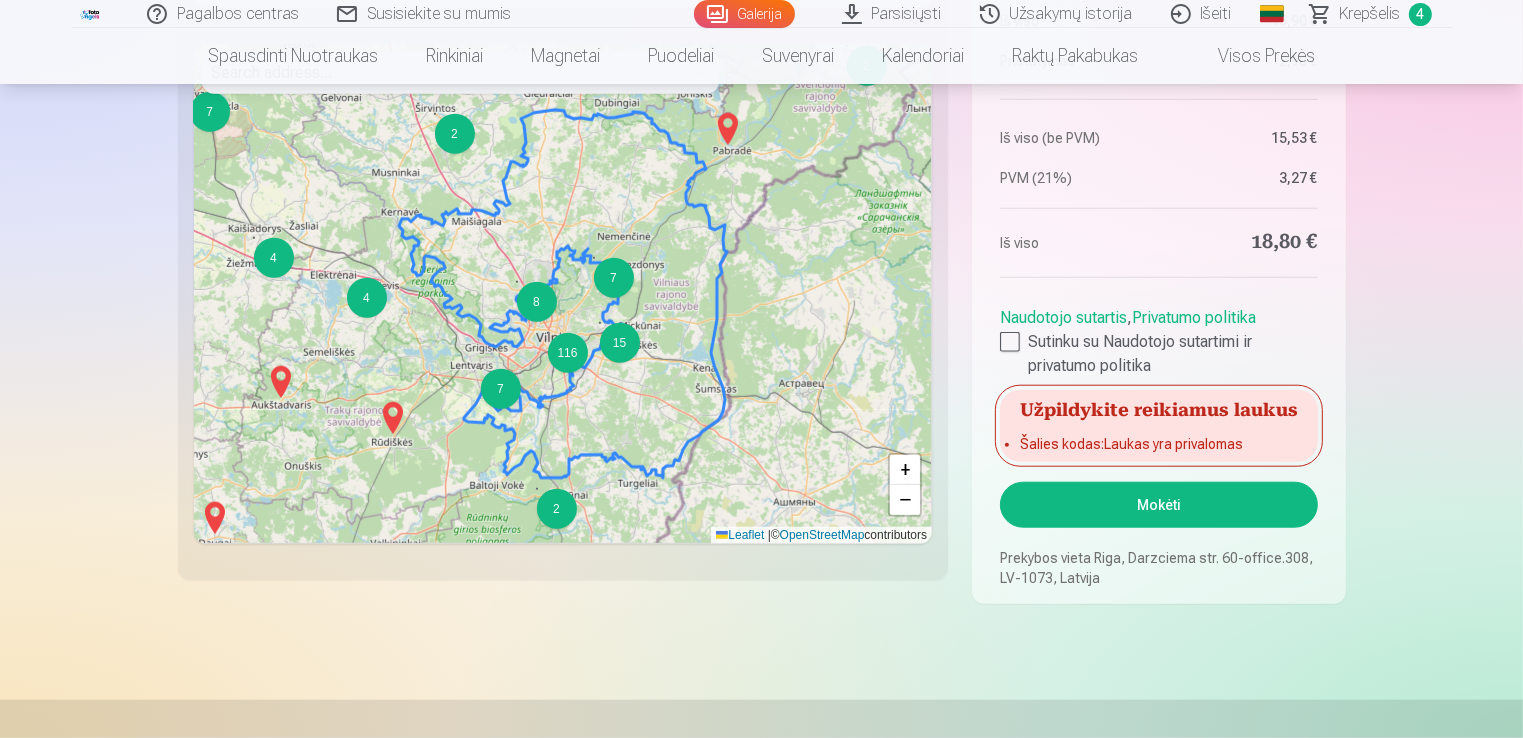 click on "Mokėti" at bounding box center [1158, 505] 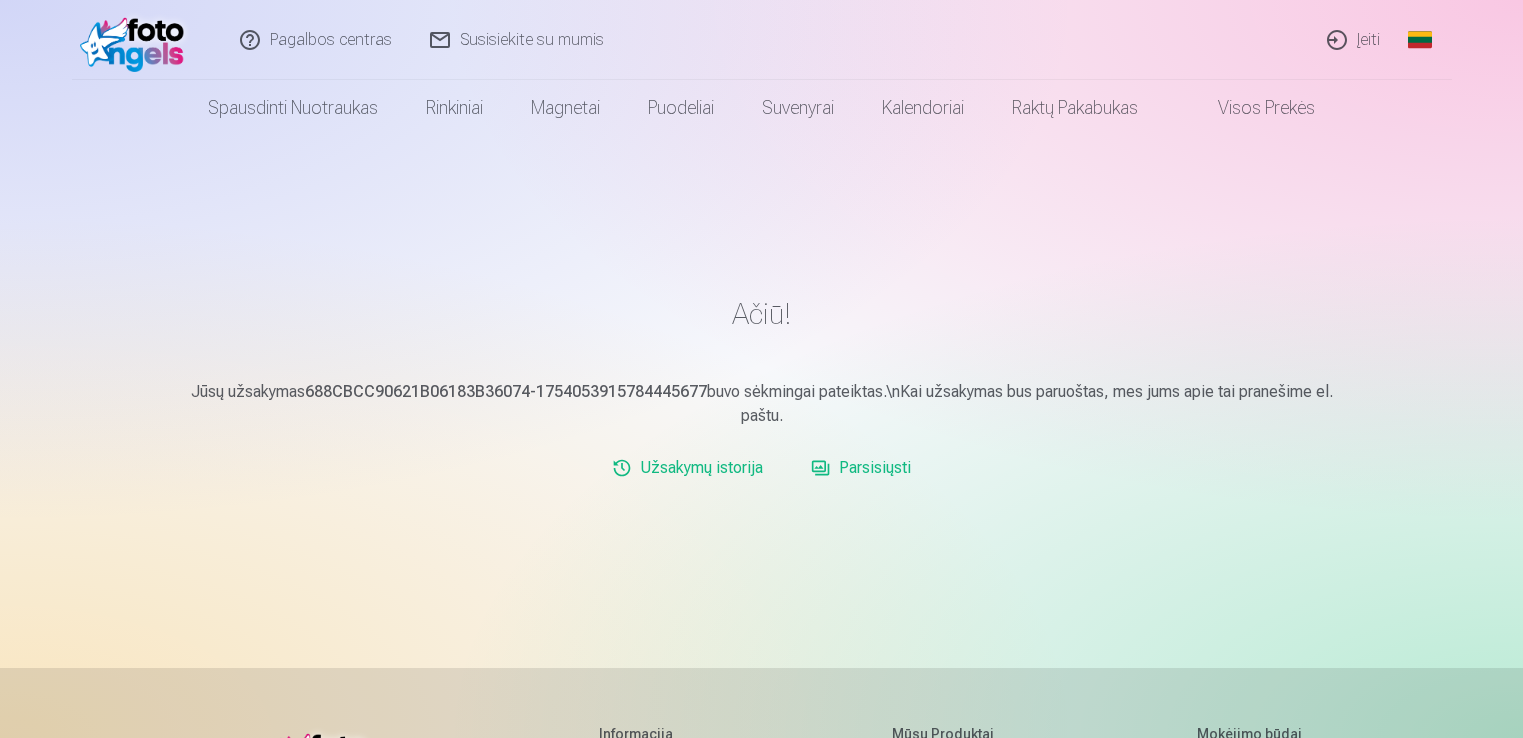 scroll, scrollTop: 0, scrollLeft: 0, axis: both 